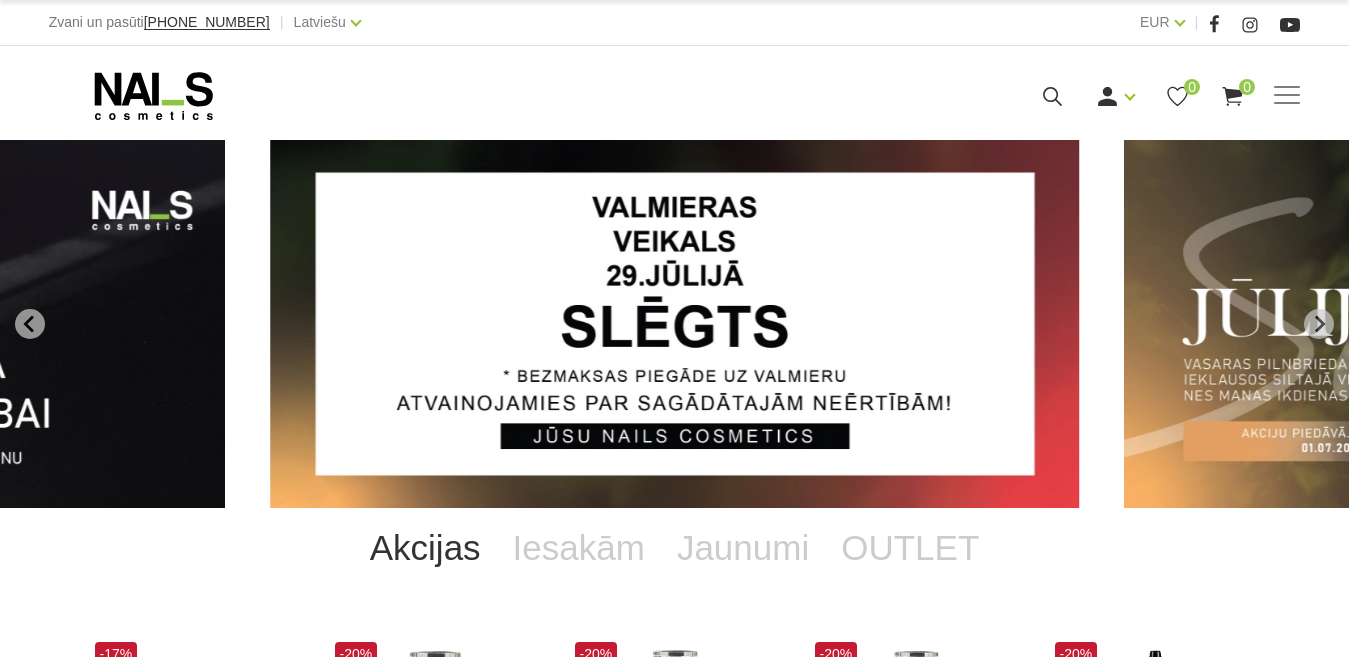 scroll, scrollTop: 0, scrollLeft: 0, axis: both 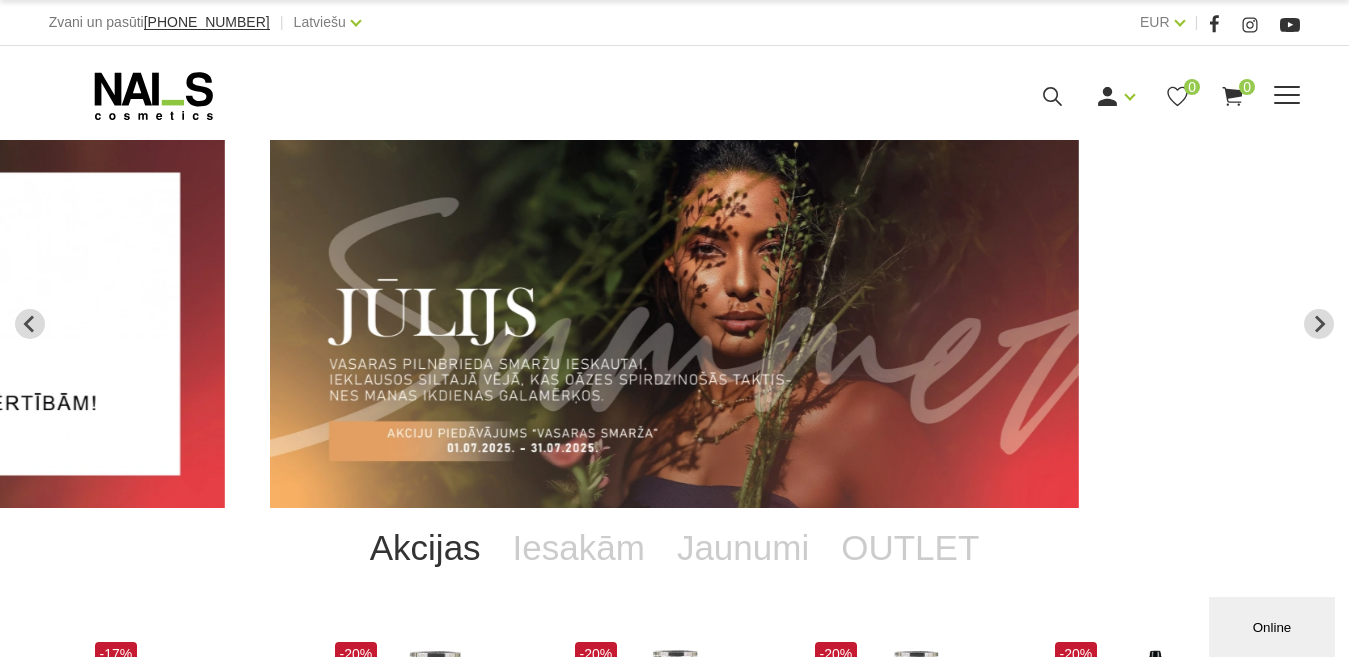 click on "Online apmācības" at bounding box center [0, 0] 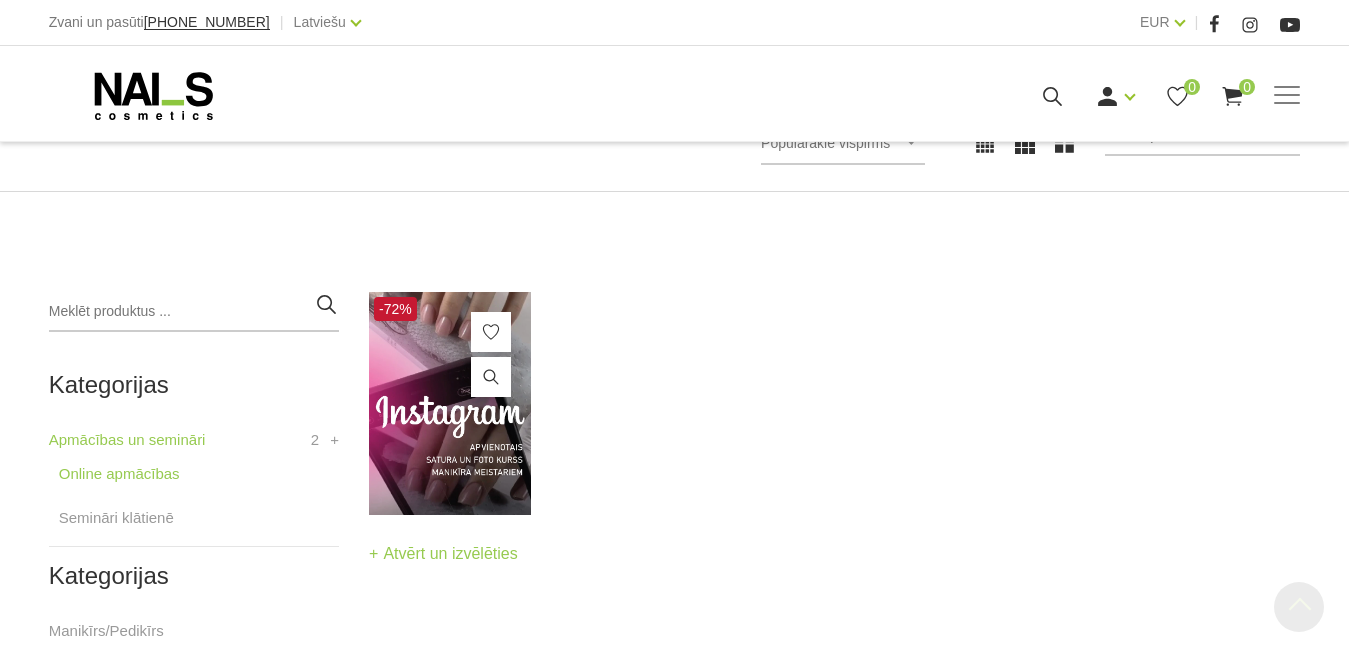 scroll, scrollTop: 400, scrollLeft: 0, axis: vertical 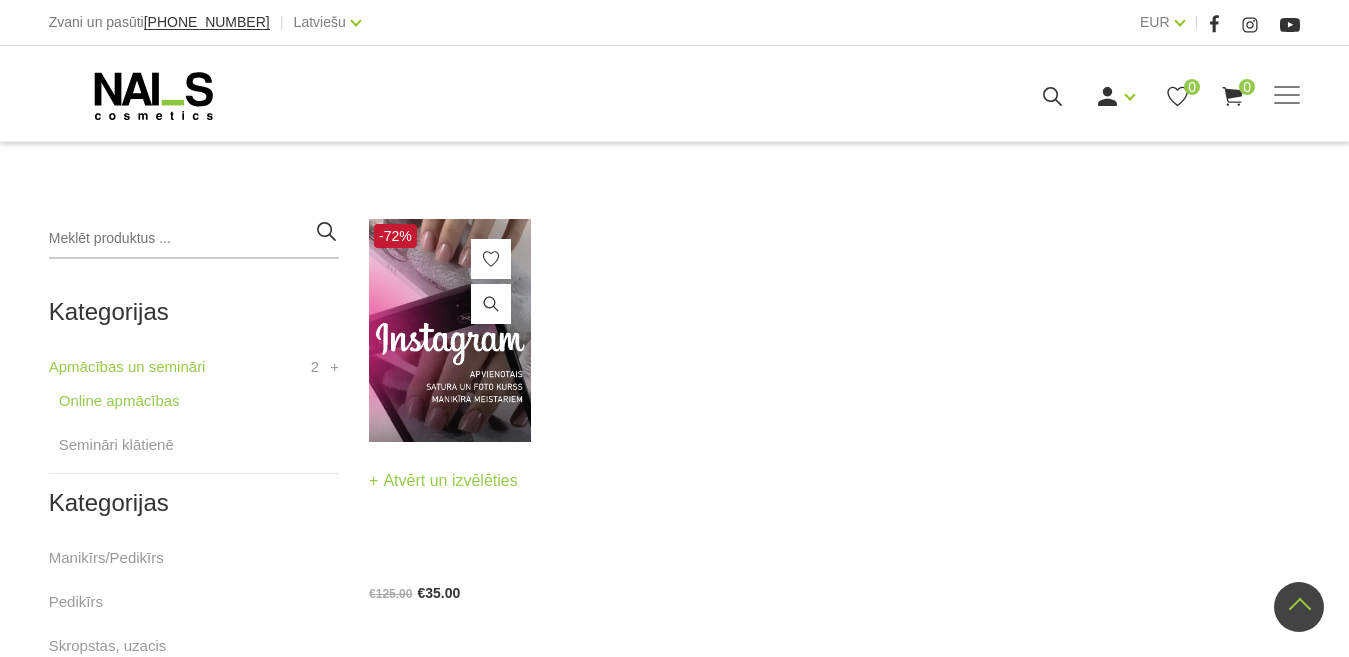 click at bounding box center (450, 330) 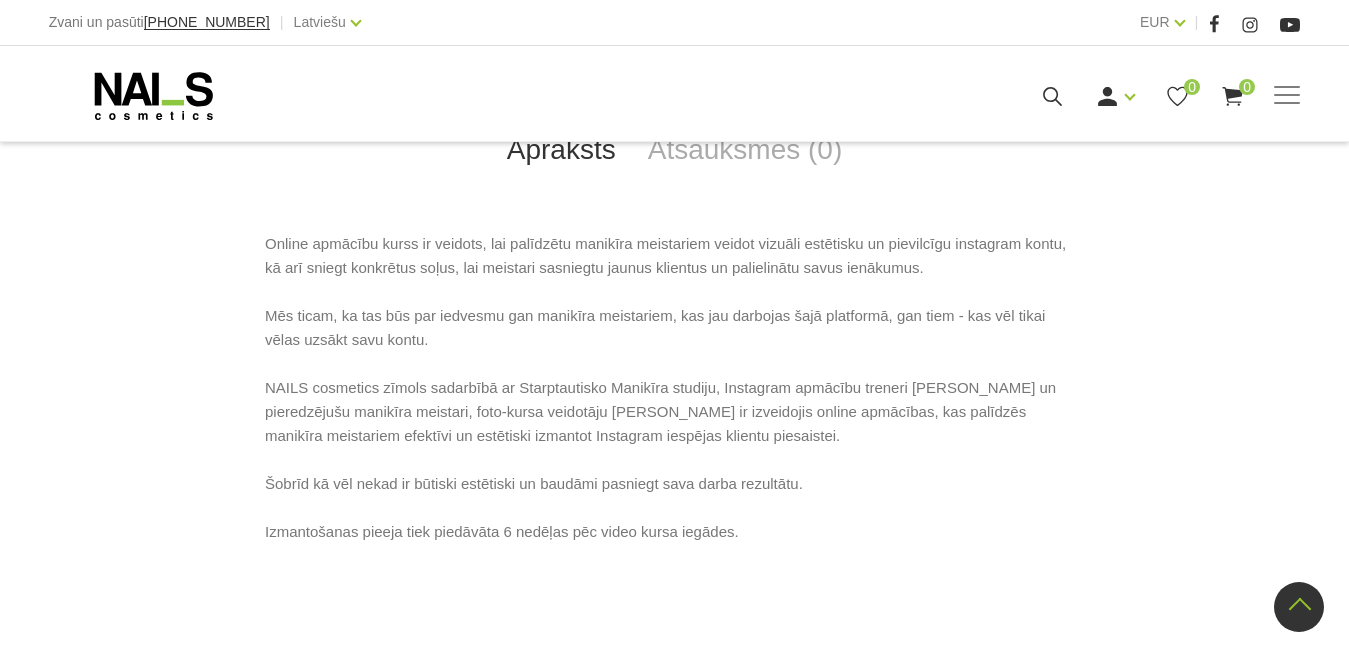 scroll, scrollTop: 900, scrollLeft: 0, axis: vertical 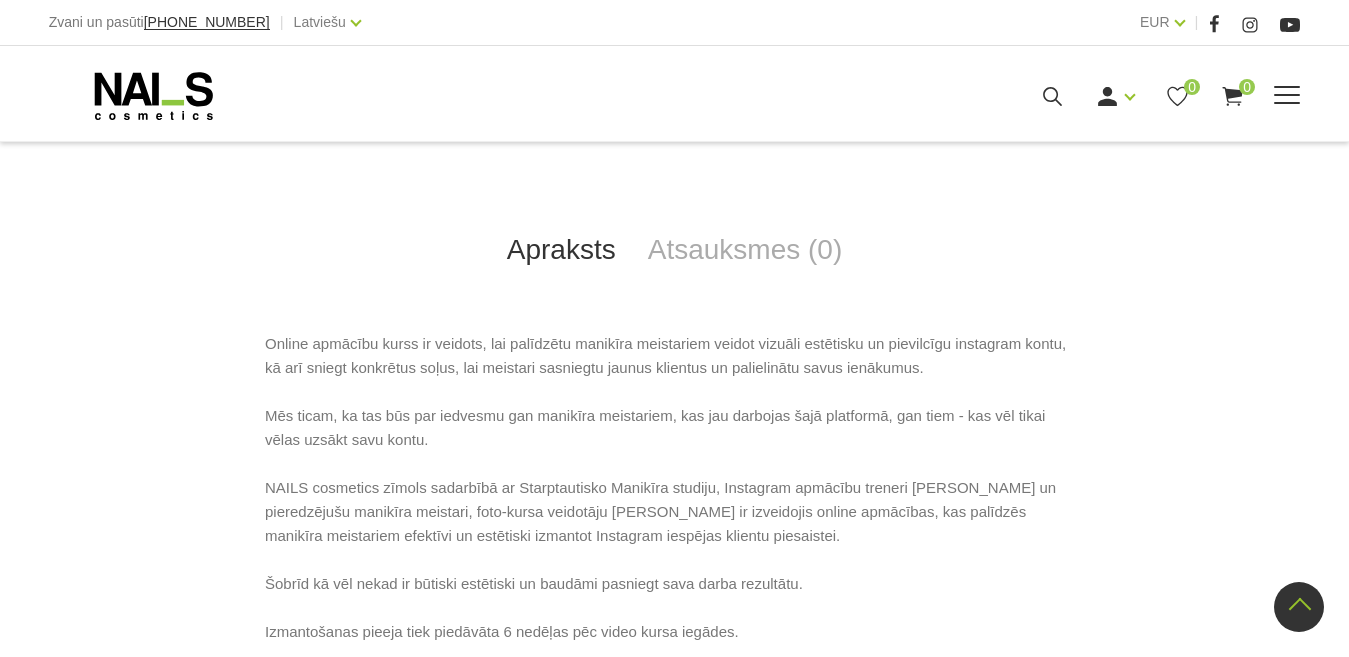 click on "Manikīra un pedikīra līdzekļi" at bounding box center (0, 0) 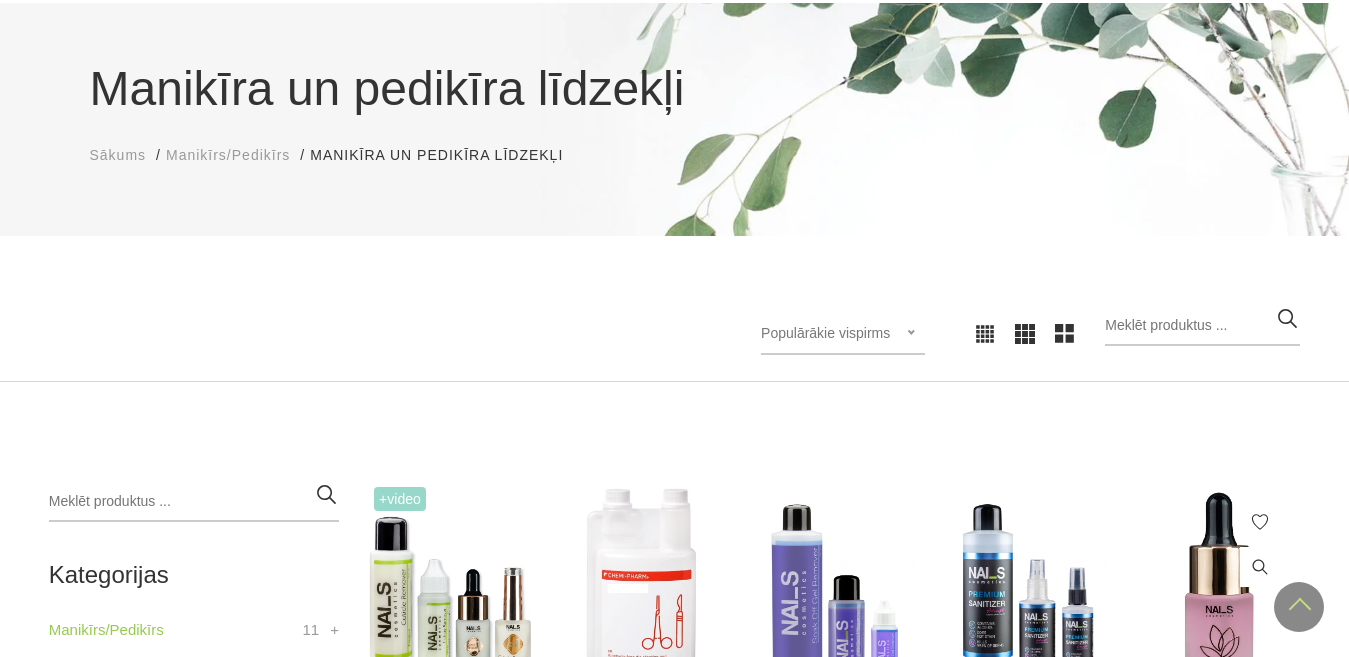 scroll, scrollTop: 100, scrollLeft: 0, axis: vertical 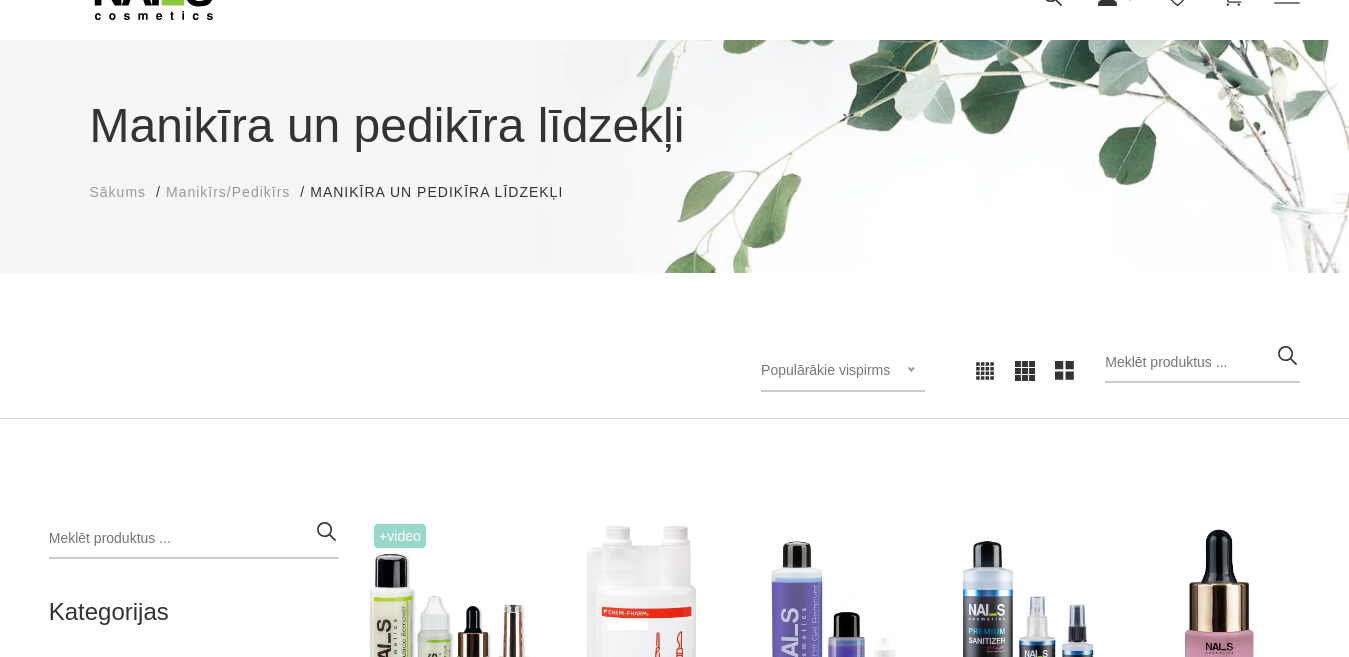 click on "Populārākie vispirms Populārākie vispirms Jaunumi Lētākais vispirms Dārgākais vispirms" at bounding box center (843, 371) 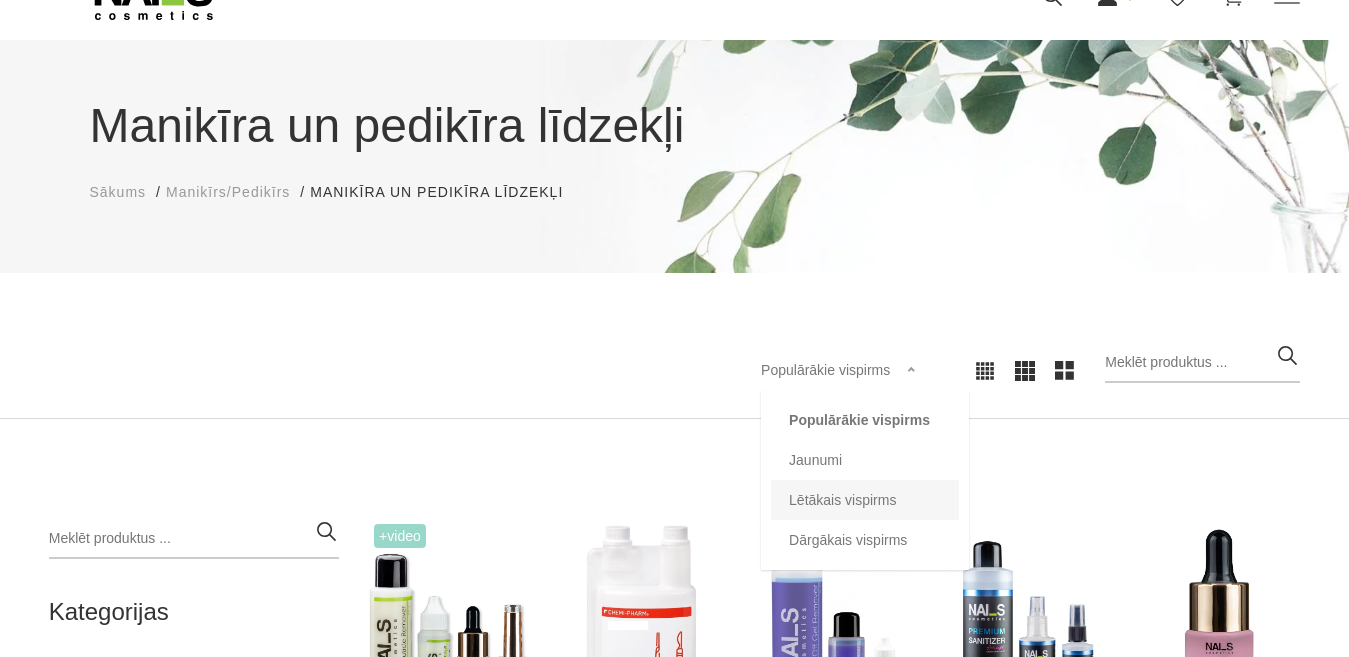 click on "Lētākais vispirms" at bounding box center (865, 500) 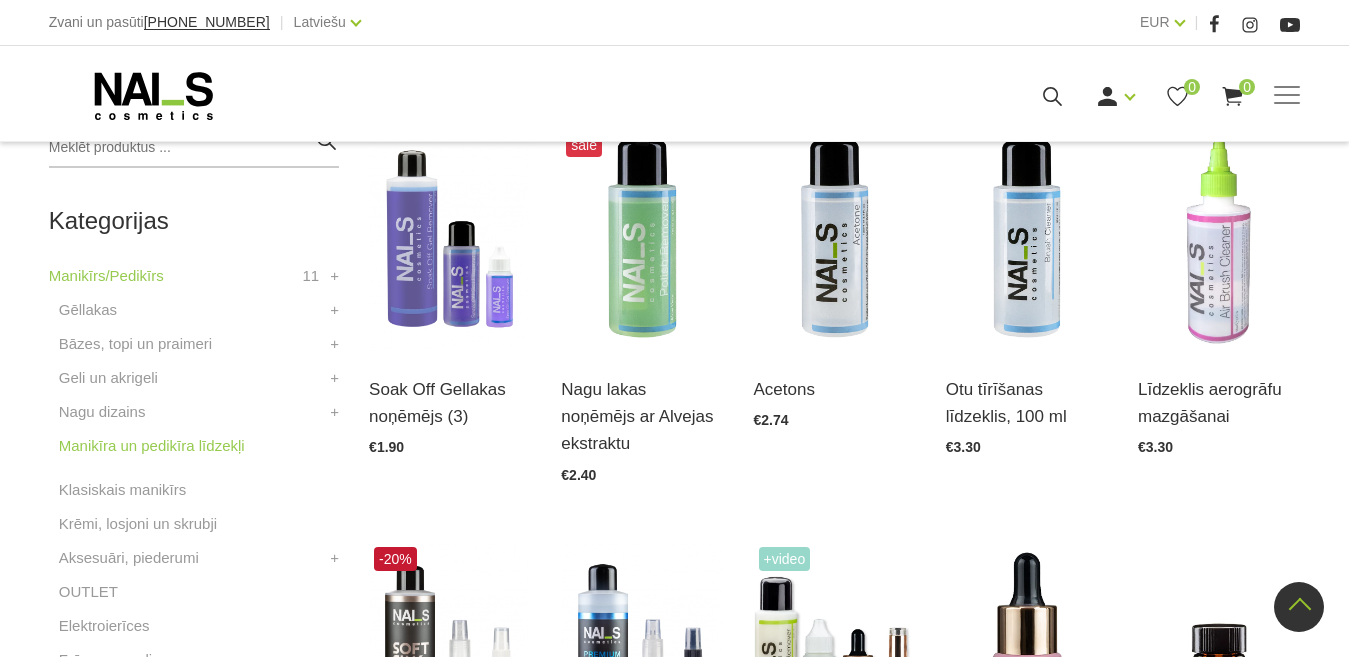 scroll, scrollTop: 500, scrollLeft: 0, axis: vertical 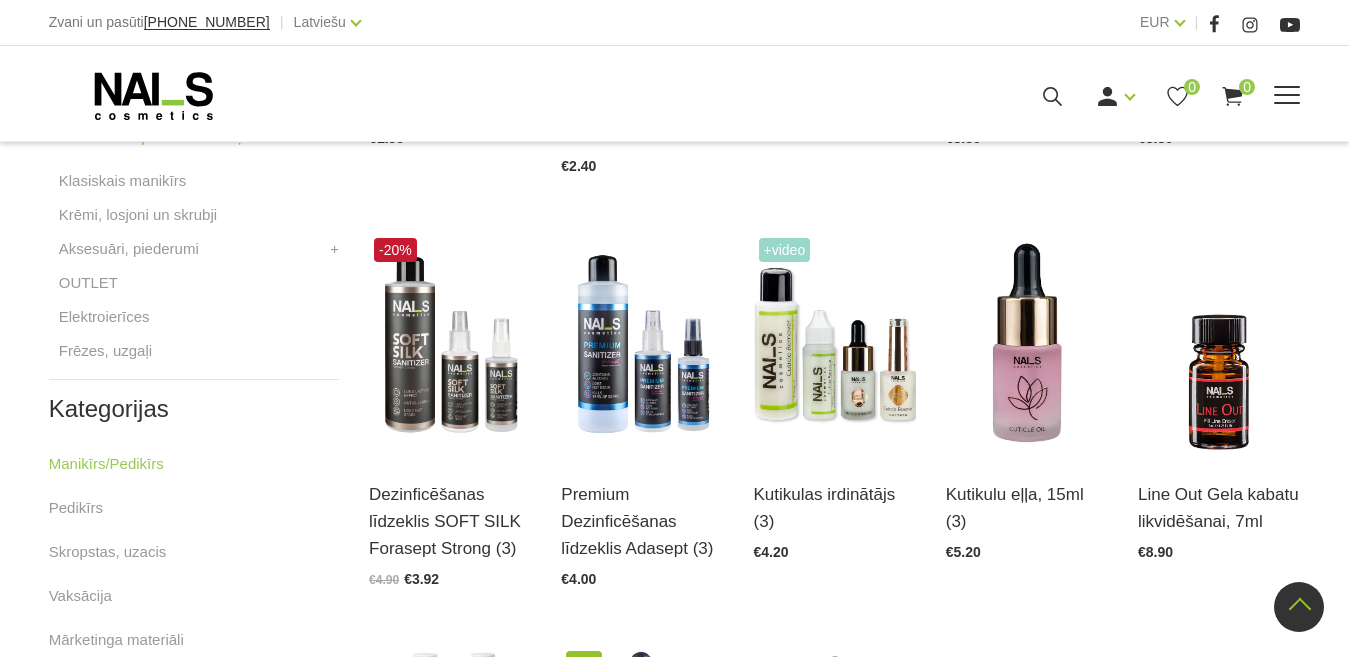 click on "Komplekti" at bounding box center [0, 0] 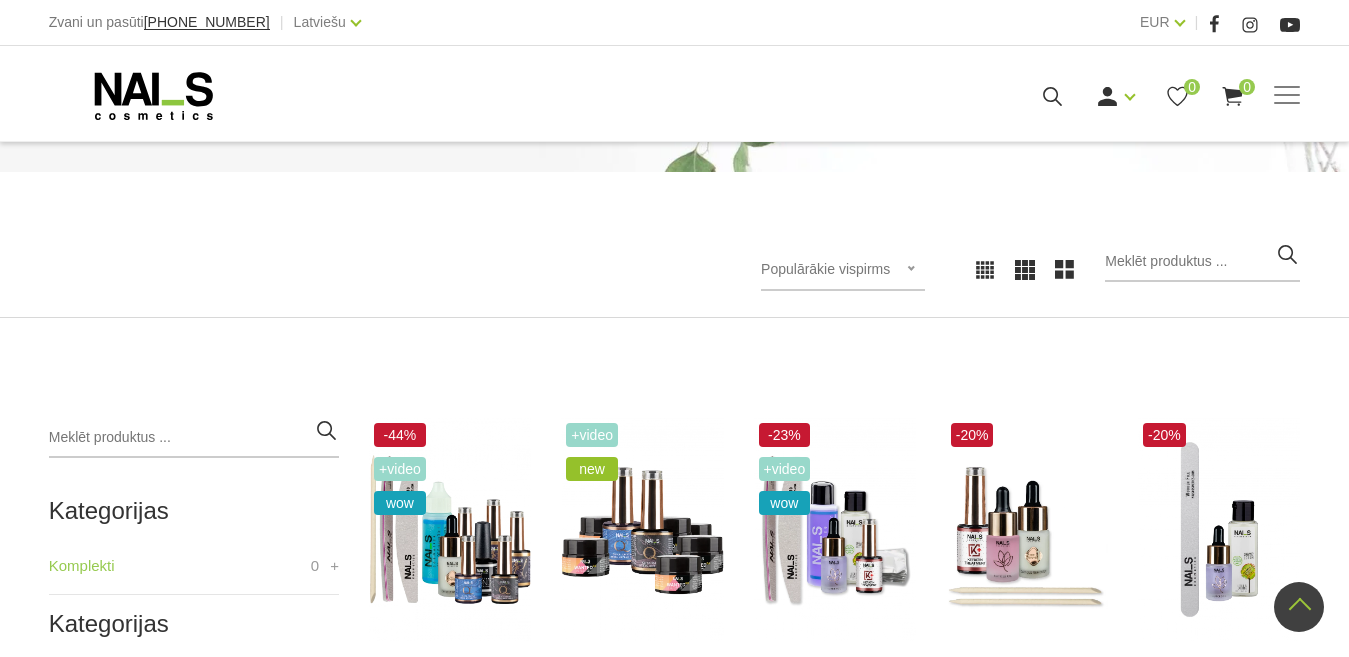 scroll, scrollTop: 100, scrollLeft: 0, axis: vertical 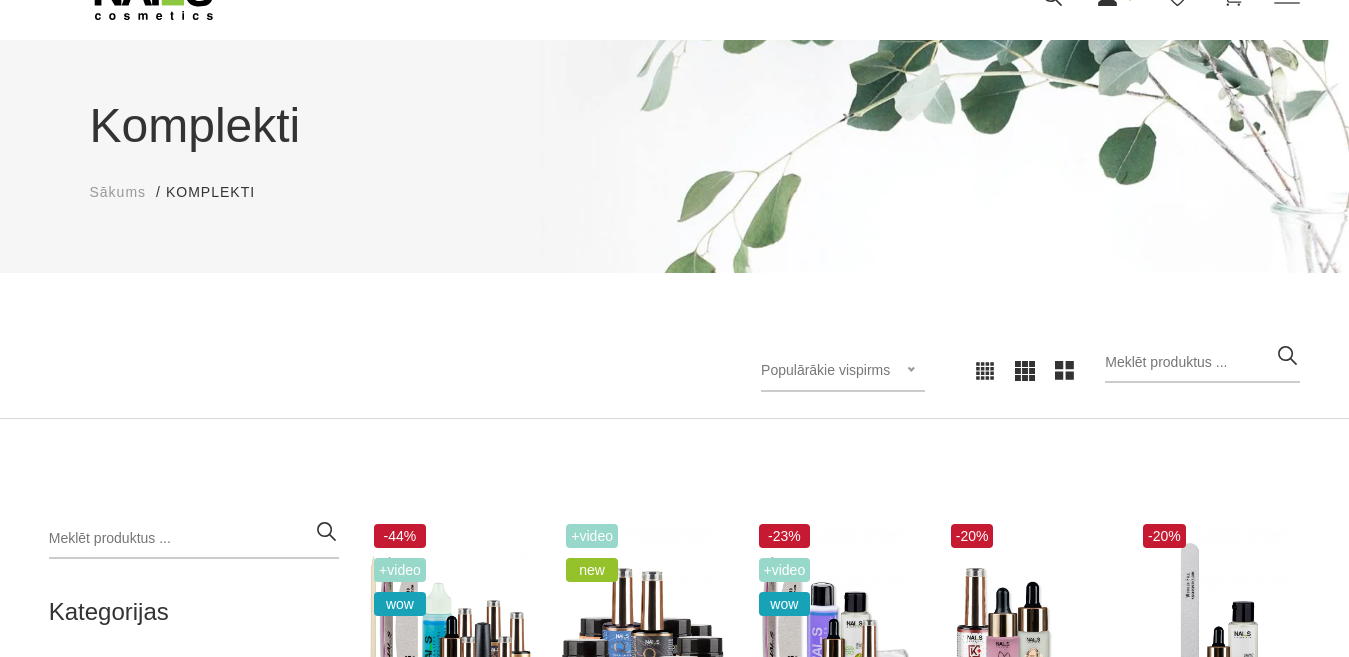 click on "Populārākie vispirms Populārākie vispirms Jaunumi Lētākais vispirms Dārgākais vispirms" at bounding box center [843, 371] 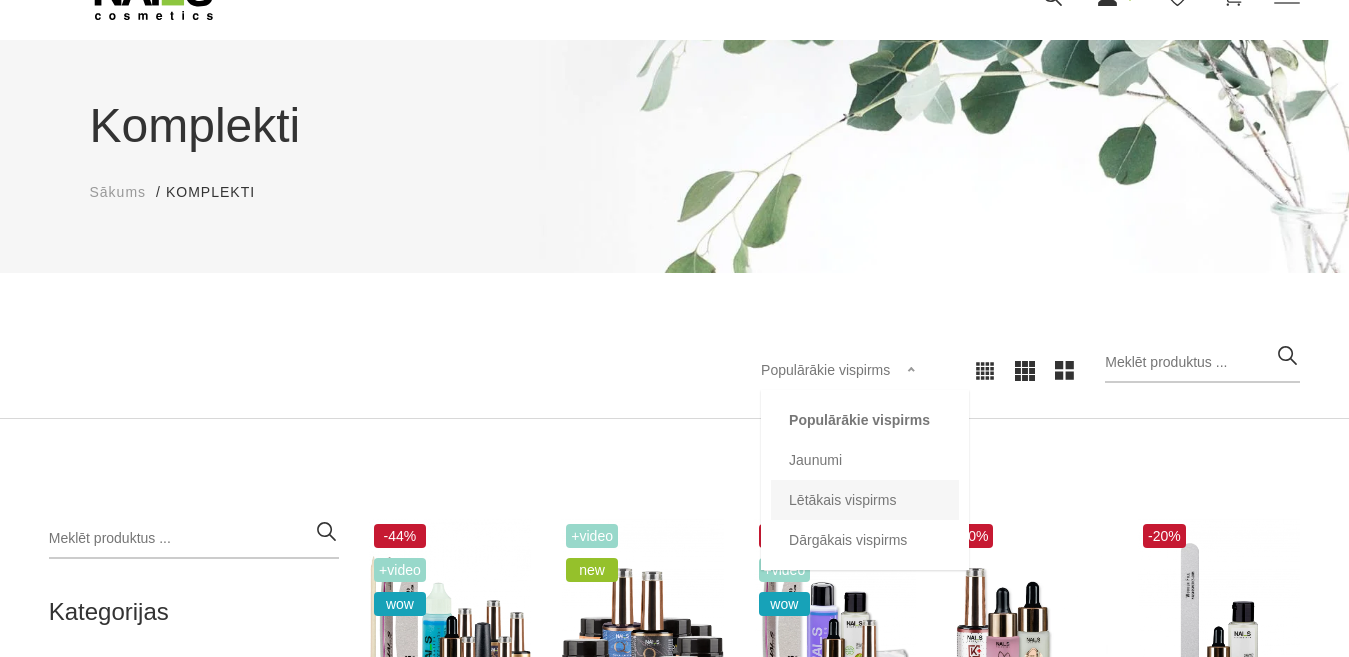 click on "Lētākais vispirms" at bounding box center [865, 500] 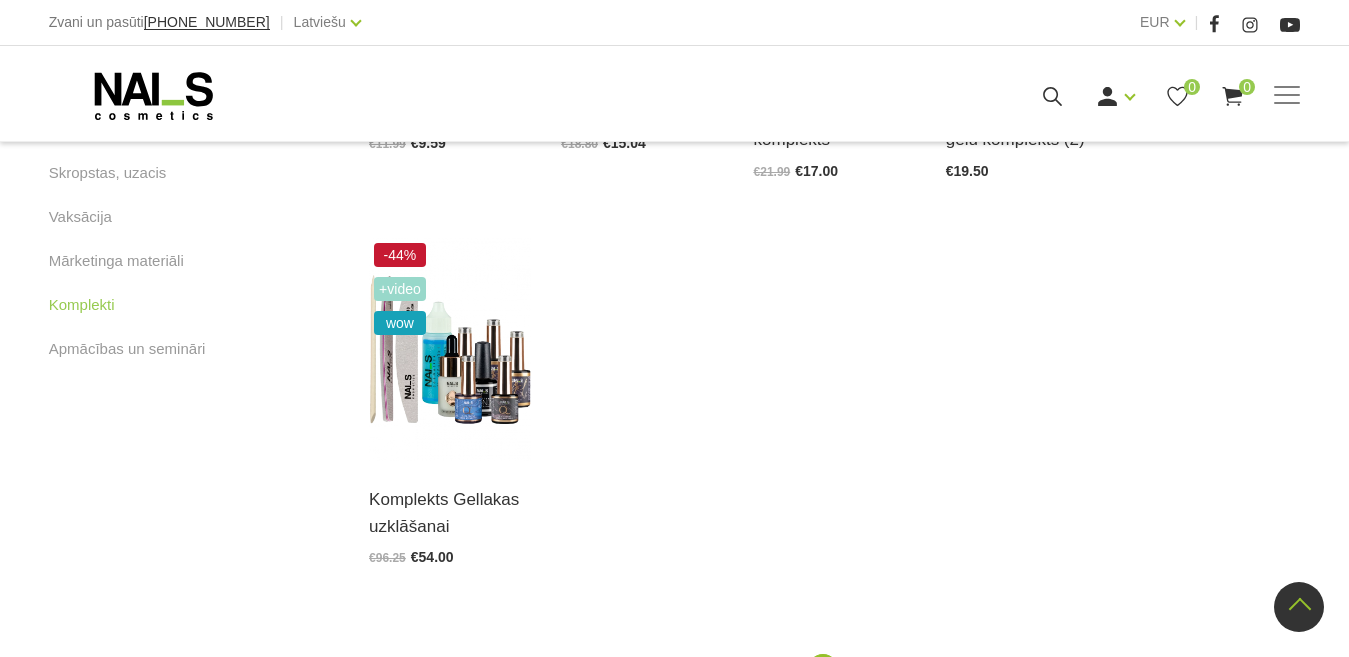 scroll, scrollTop: 800, scrollLeft: 0, axis: vertical 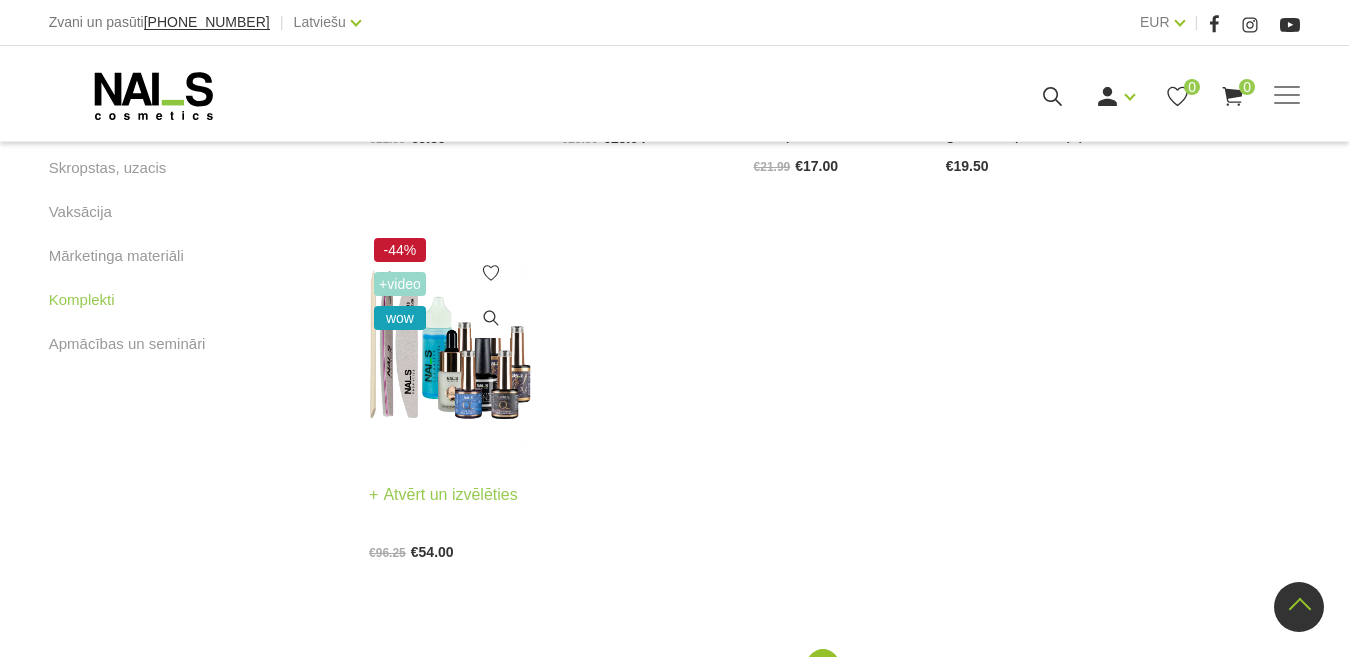 click at bounding box center (450, 344) 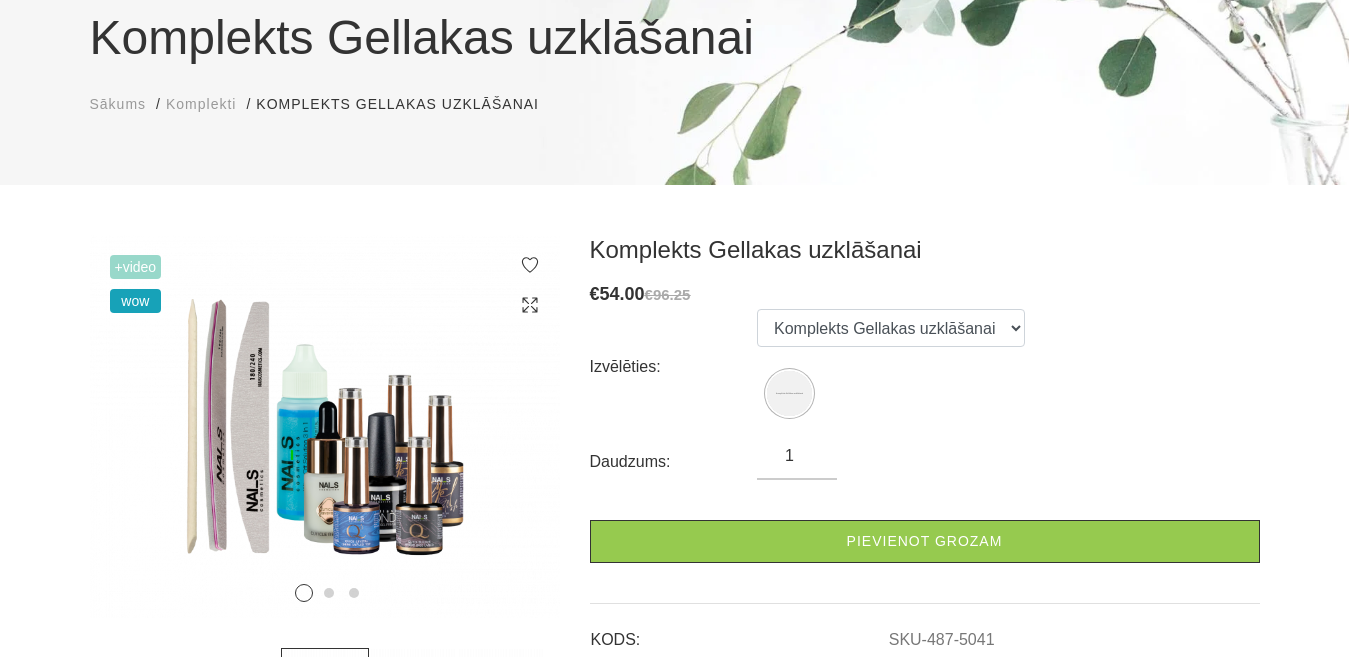 scroll, scrollTop: 200, scrollLeft: 0, axis: vertical 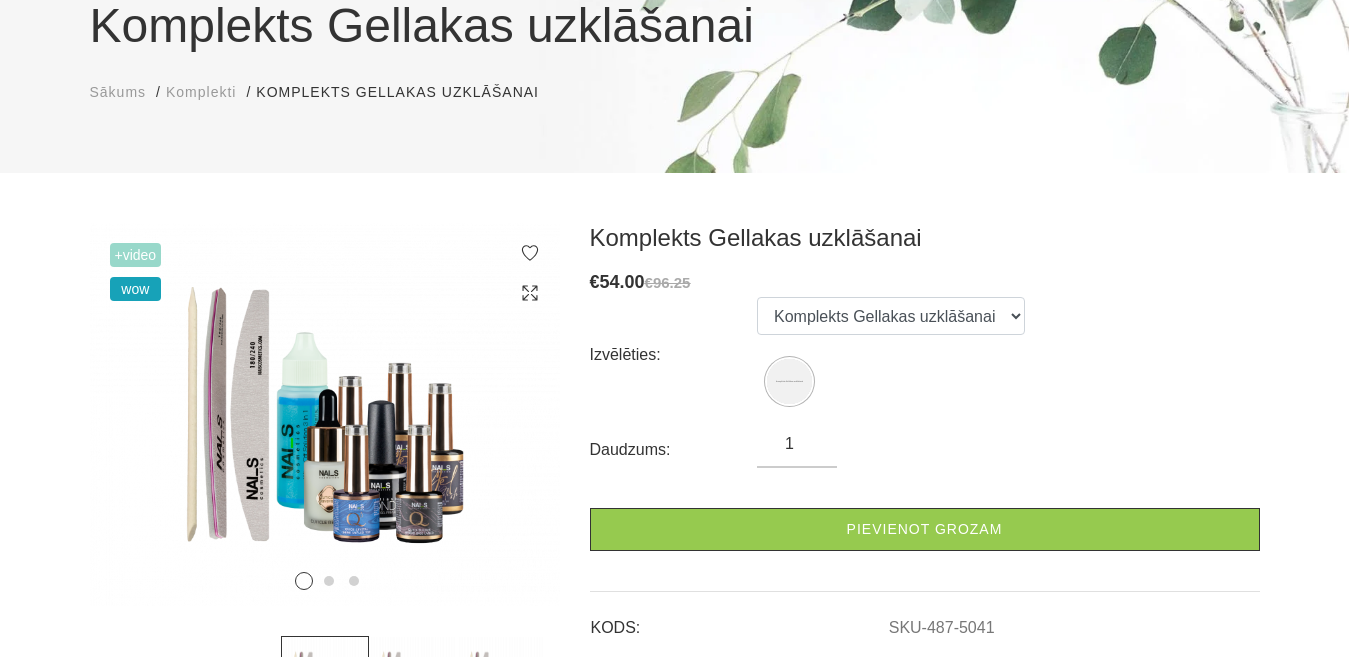 click on "Izvēlēties:  Komplekts Gellakas uzklāšanai Daudzums:  1
Pievienot grozam" at bounding box center (925, 424) 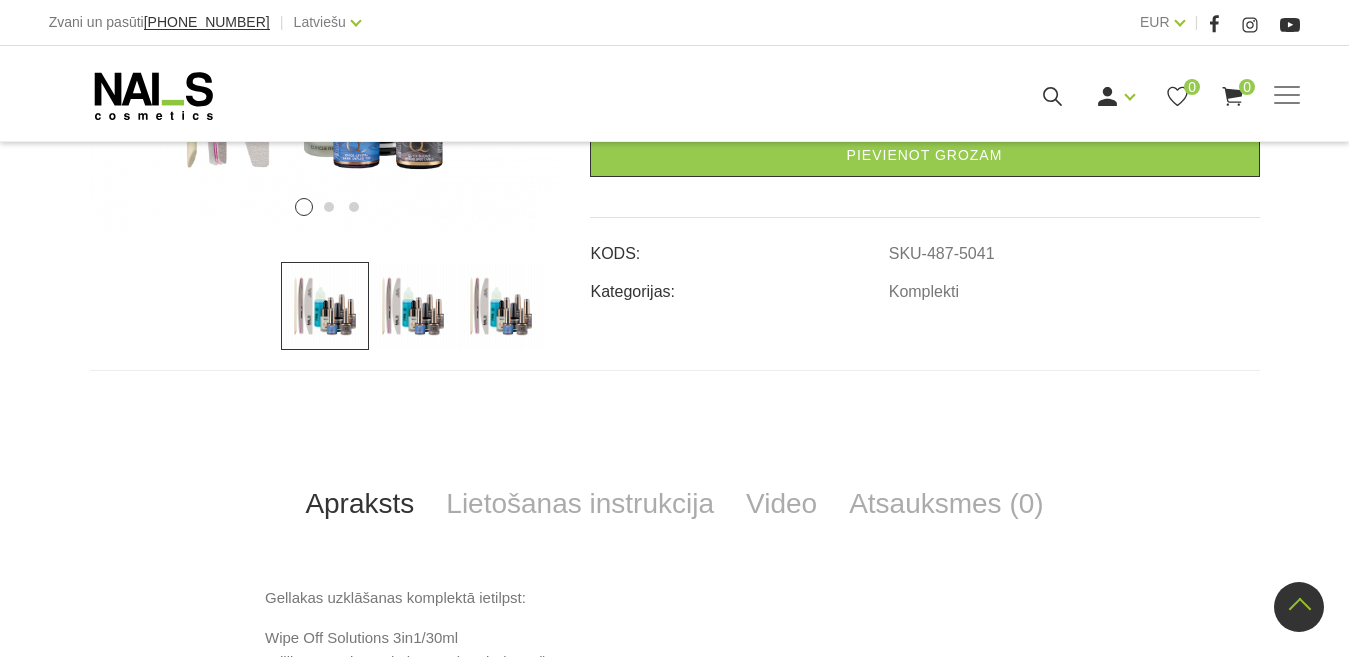 scroll, scrollTop: 300, scrollLeft: 0, axis: vertical 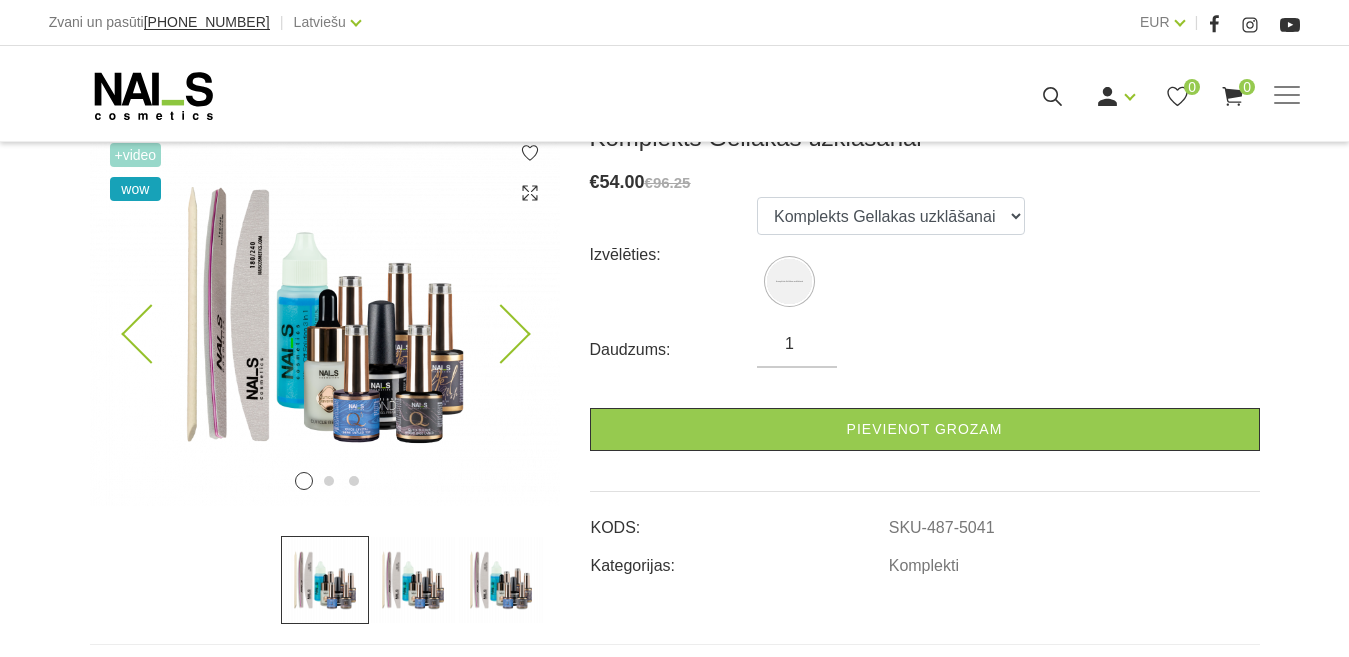 click at bounding box center (500, 334) 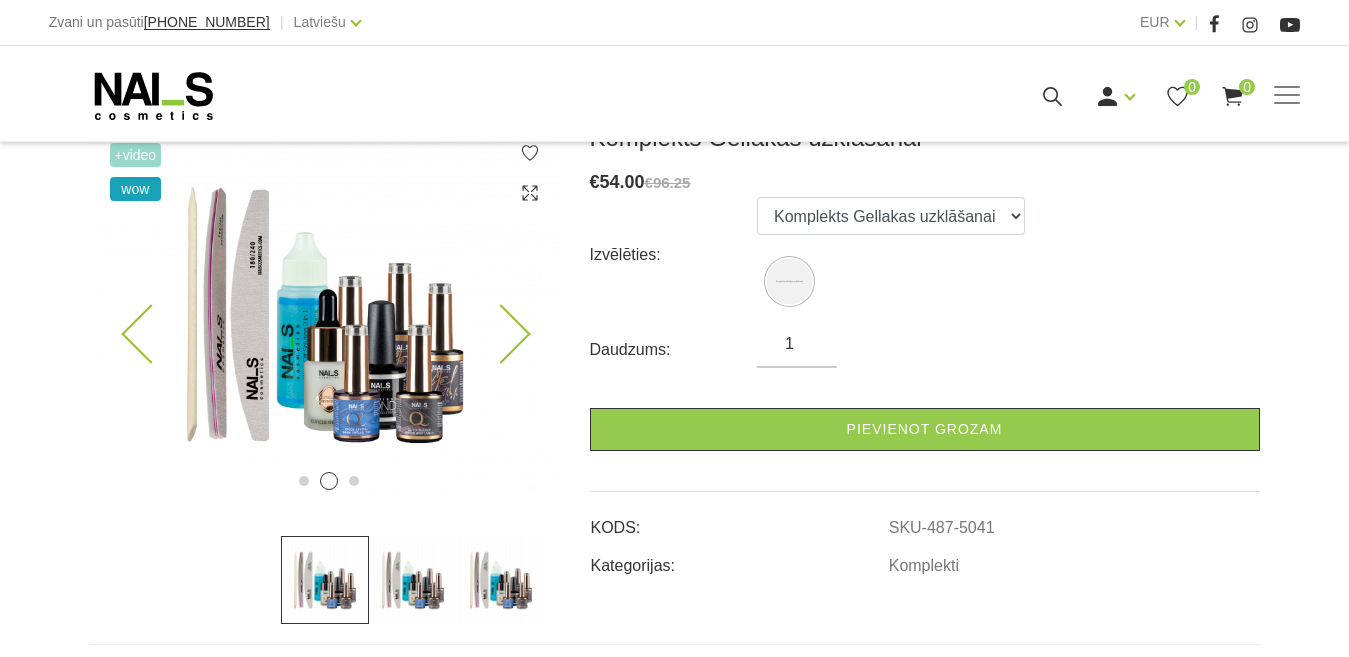 click at bounding box center (500, 334) 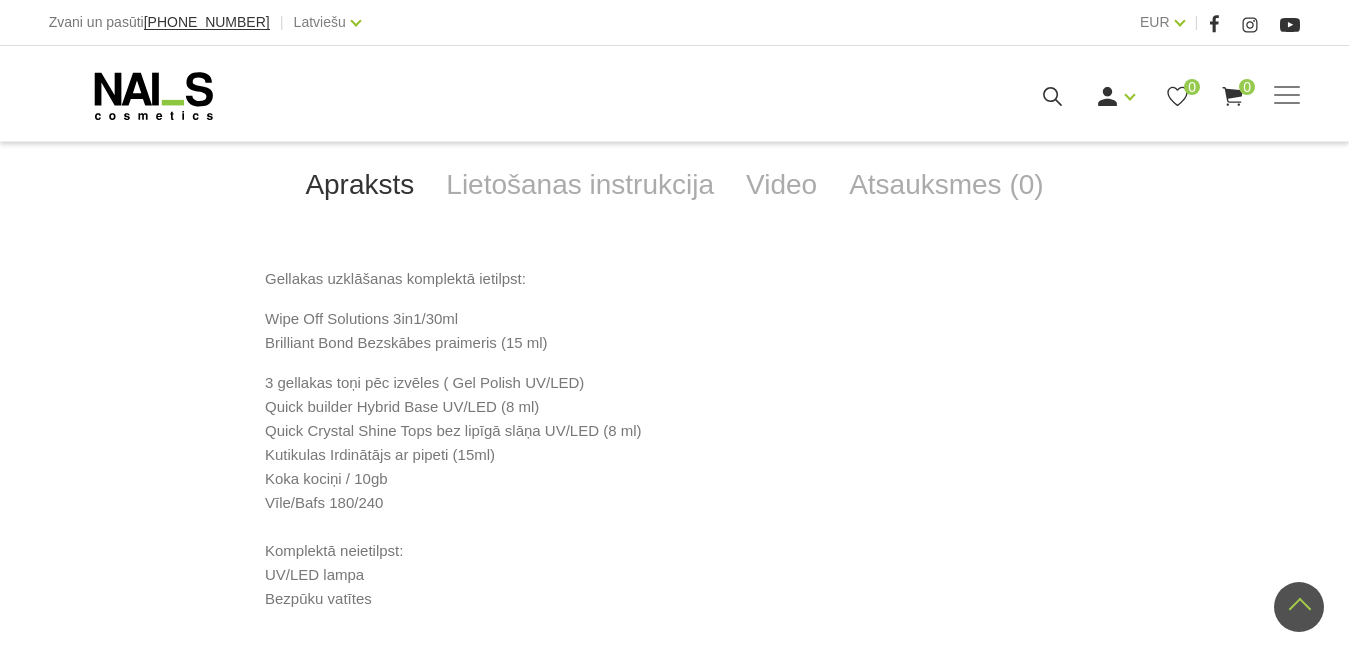 scroll, scrollTop: 900, scrollLeft: 0, axis: vertical 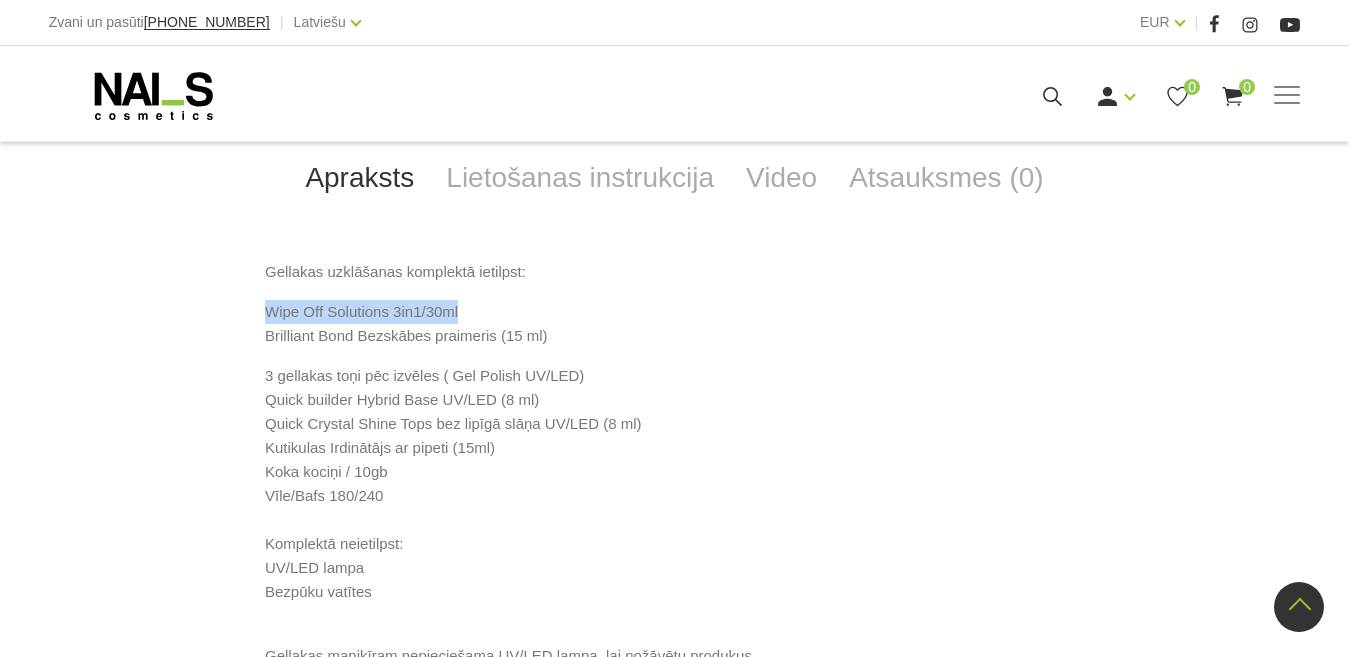 drag, startPoint x: 477, startPoint y: 304, endPoint x: 252, endPoint y: 304, distance: 225 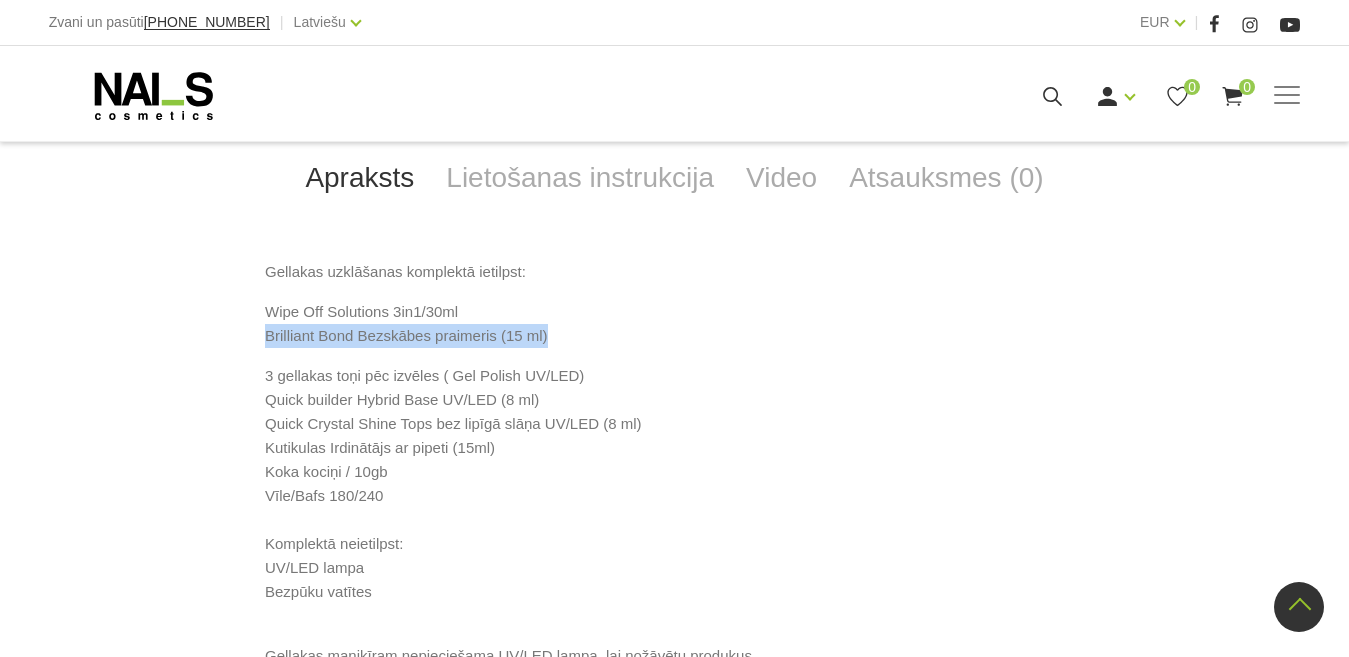 drag, startPoint x: 557, startPoint y: 360, endPoint x: 259, endPoint y: 355, distance: 298.04193 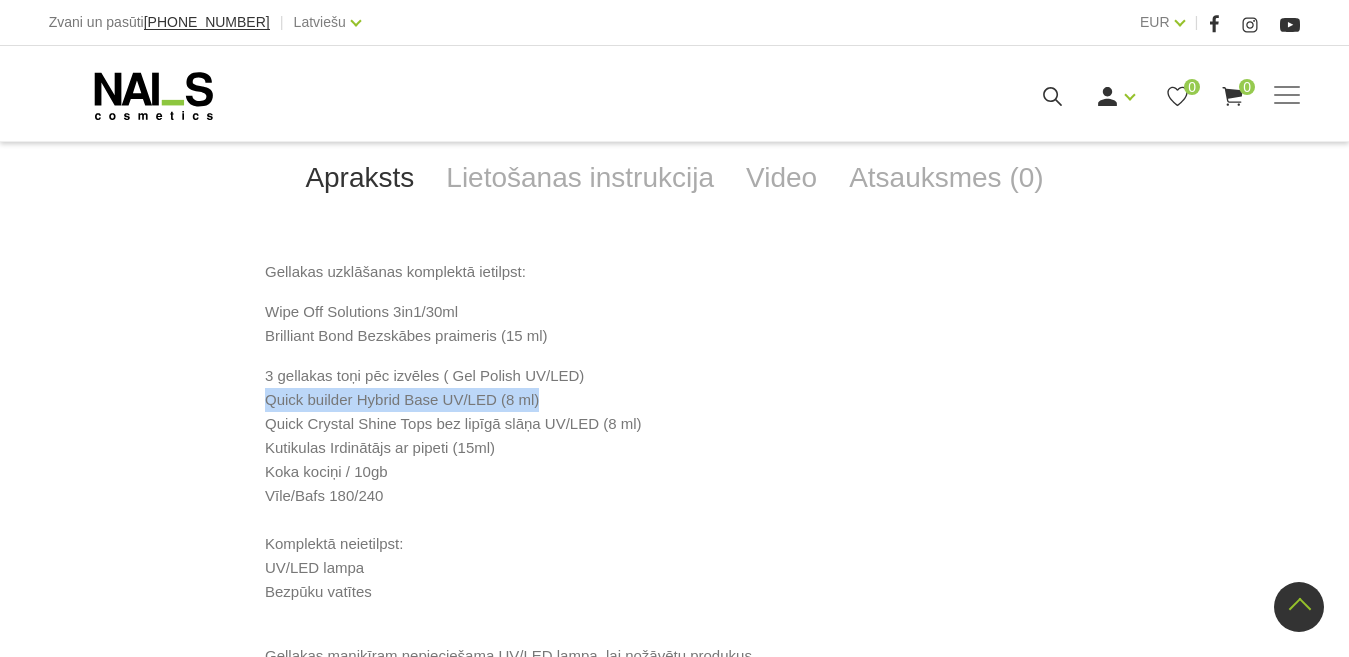 drag, startPoint x: 542, startPoint y: 446, endPoint x: 239, endPoint y: 440, distance: 303.0594 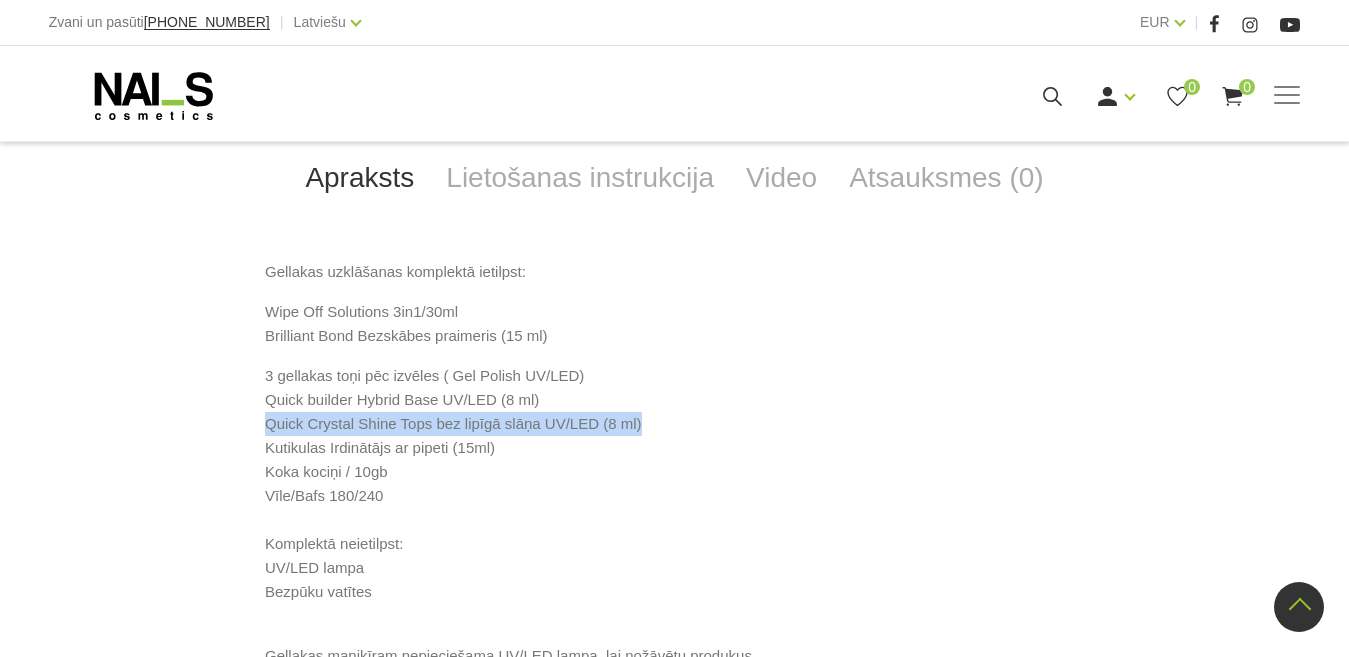 drag, startPoint x: 655, startPoint y: 494, endPoint x: 247, endPoint y: 487, distance: 408.06006 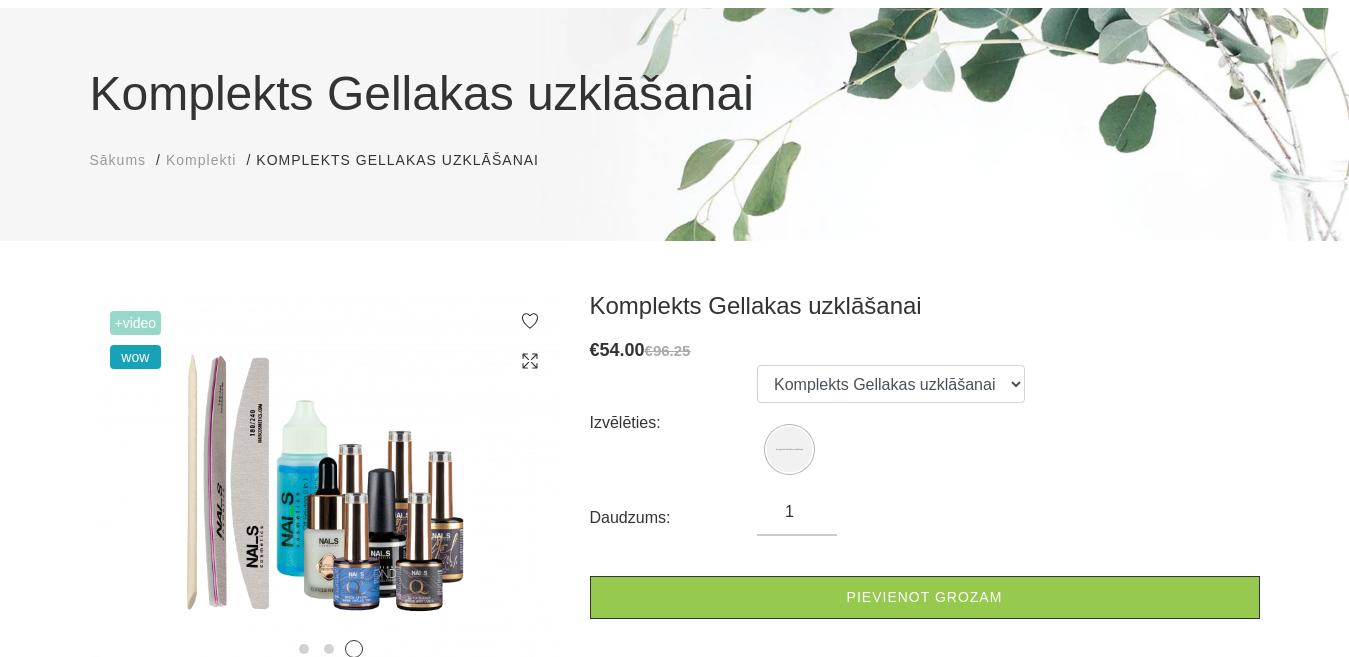 scroll, scrollTop: 300, scrollLeft: 0, axis: vertical 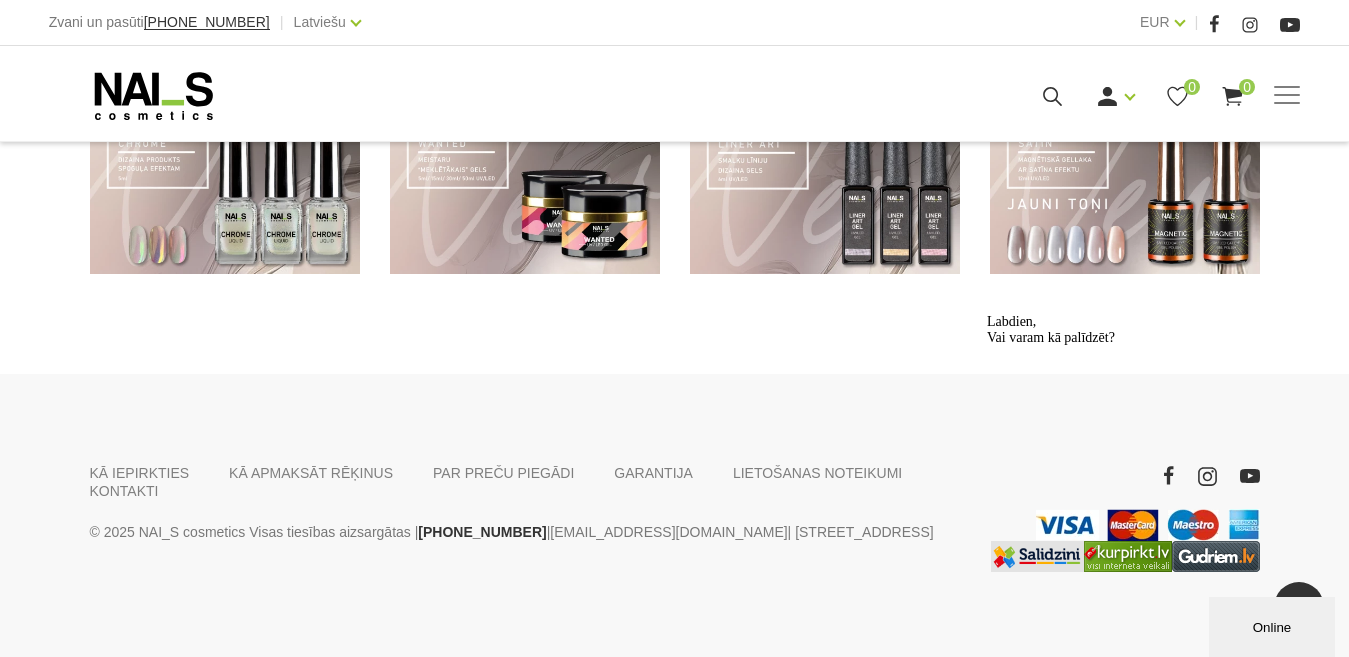 click on "Online" at bounding box center [1272, 627] 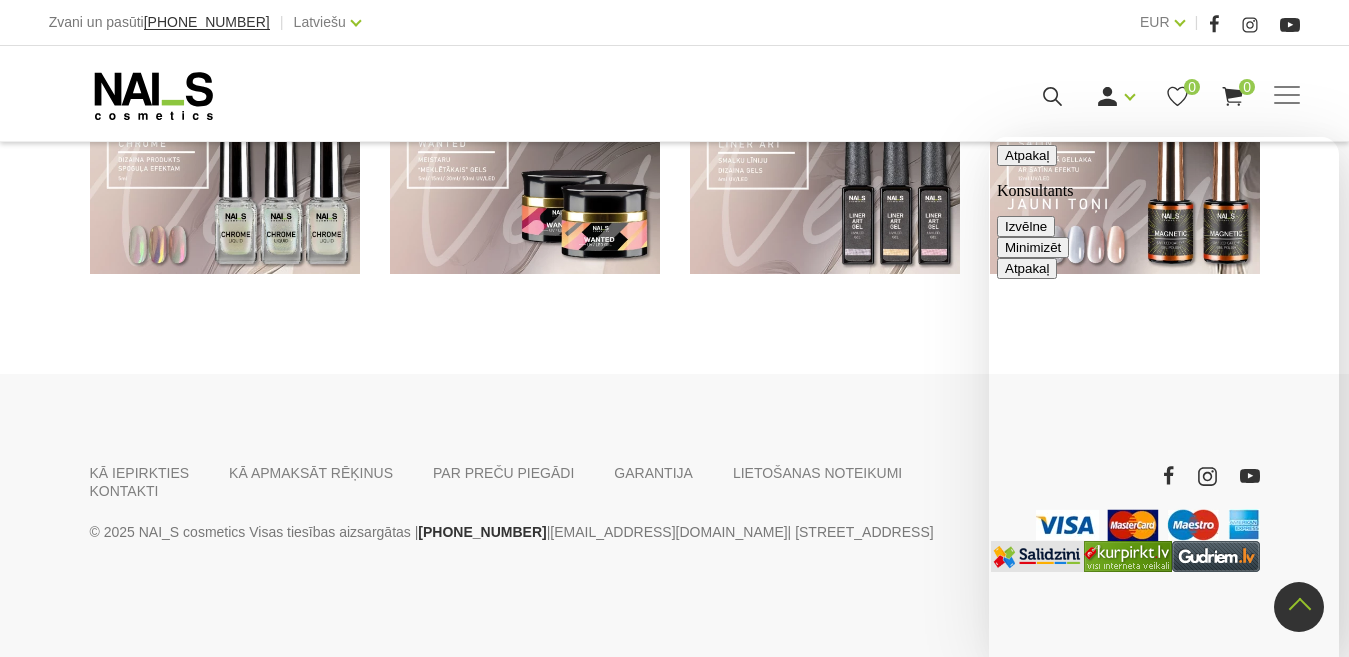click on "Atpakaļ  Konsultants  Izvēlne Minimizēt" at bounding box center (1164, 201) 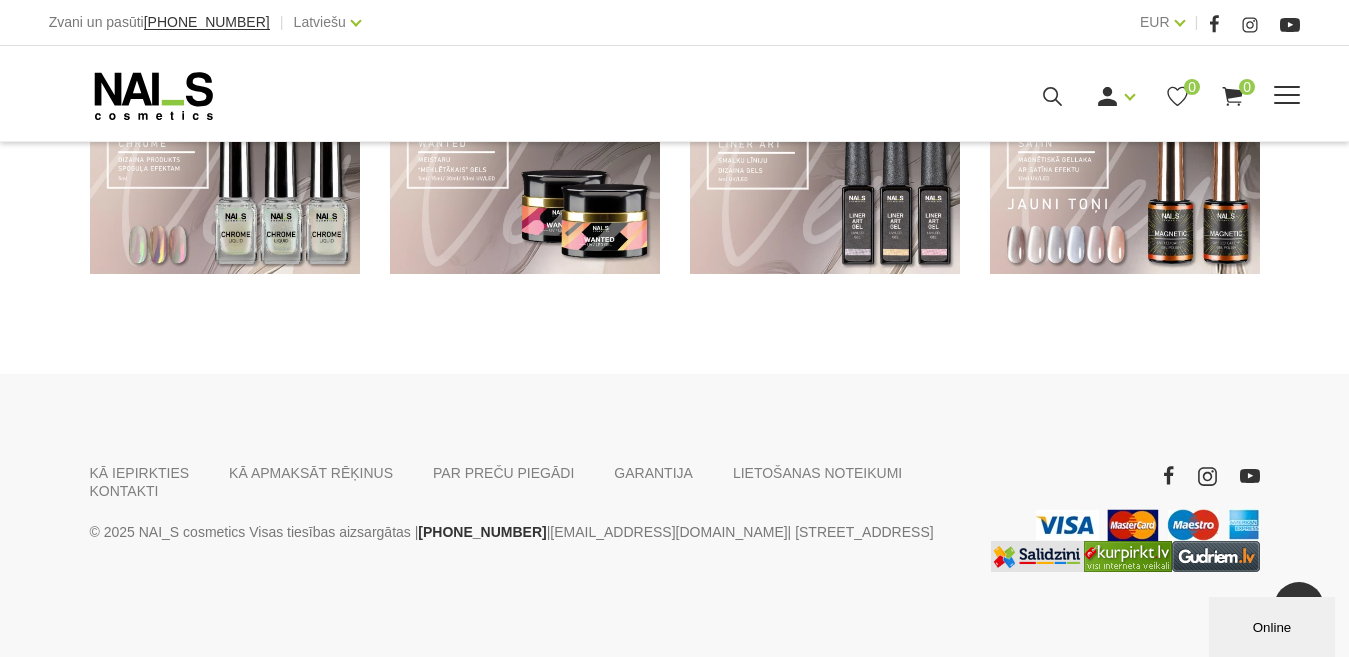 click 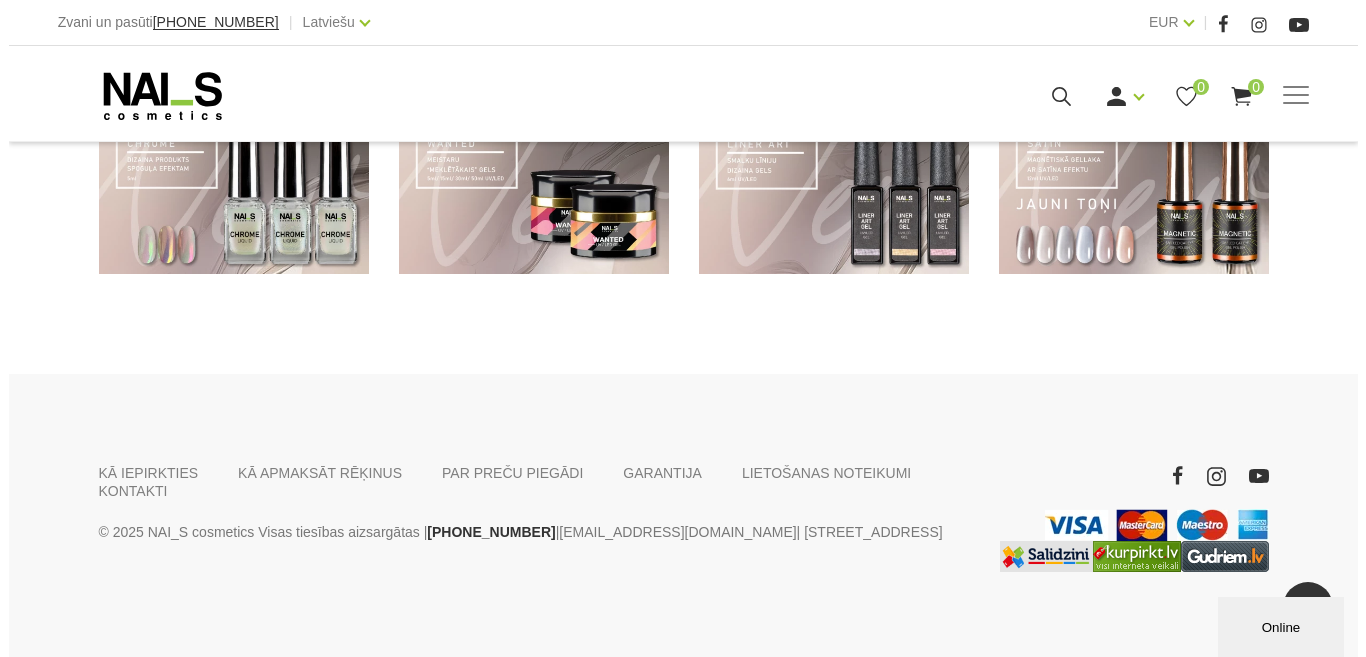 scroll, scrollTop: 1605, scrollLeft: 0, axis: vertical 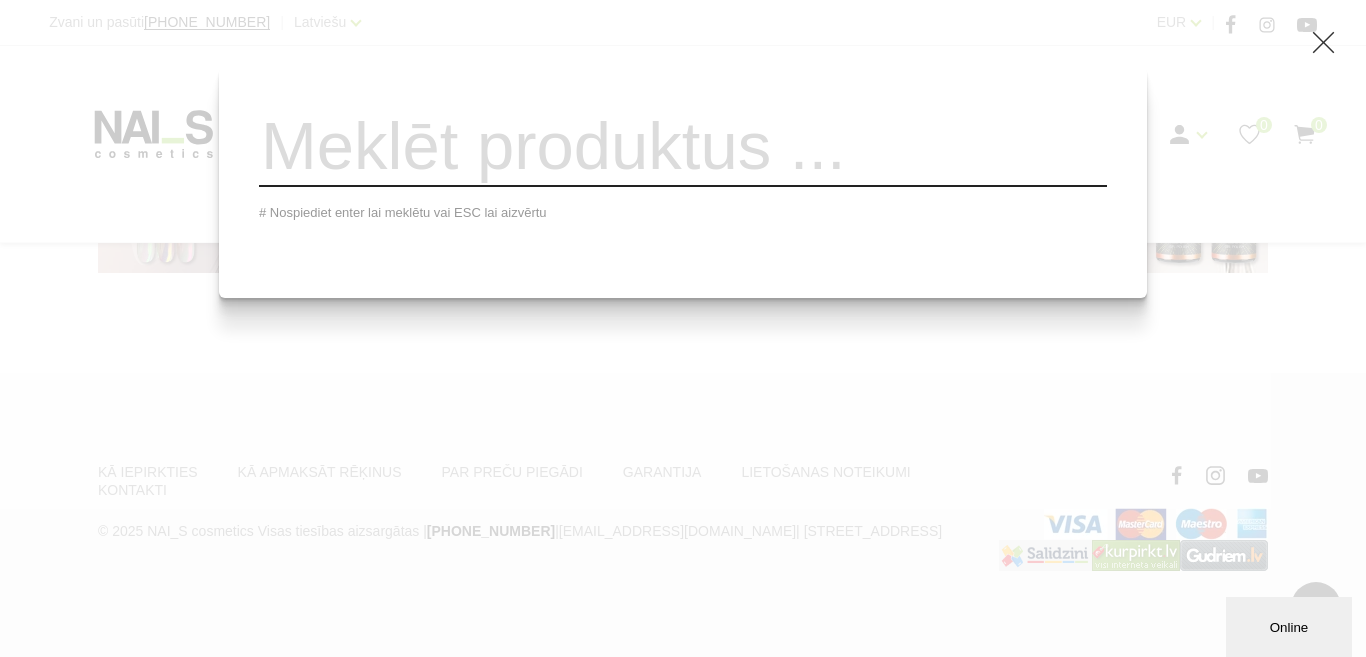 paste on "Wipe Off Solutions 3in1/30ml" 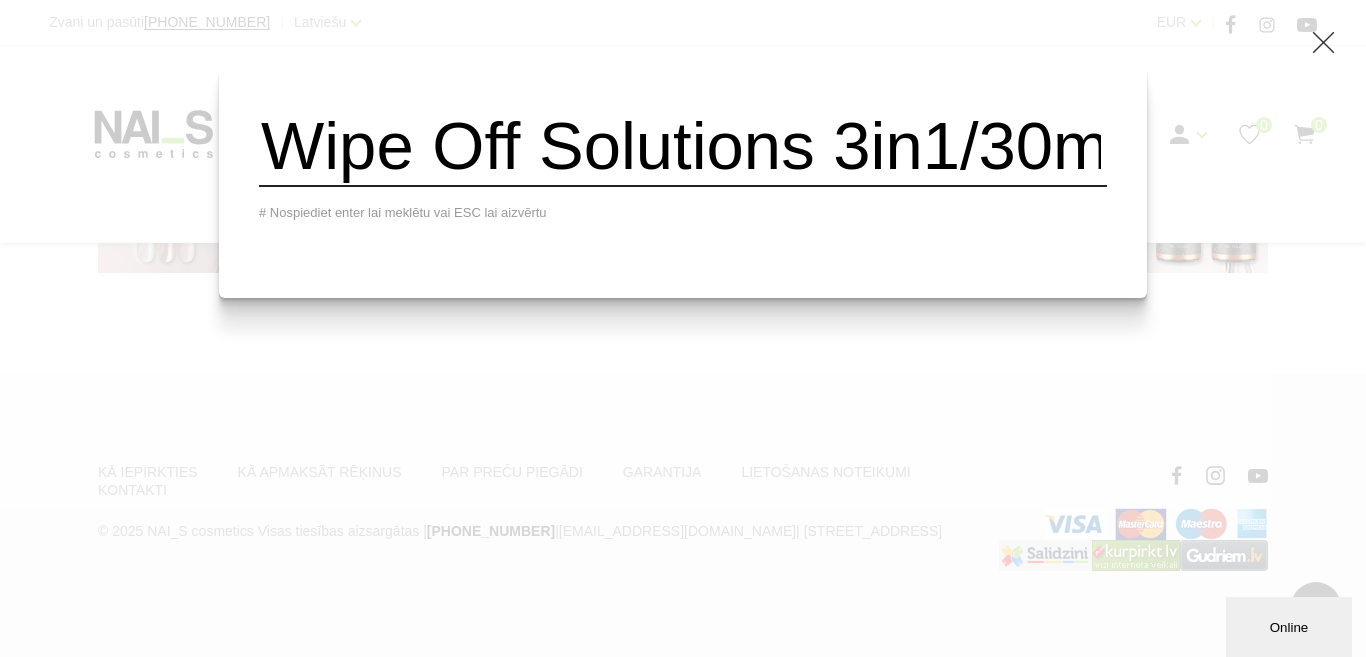 scroll, scrollTop: 0, scrollLeft: 160, axis: horizontal 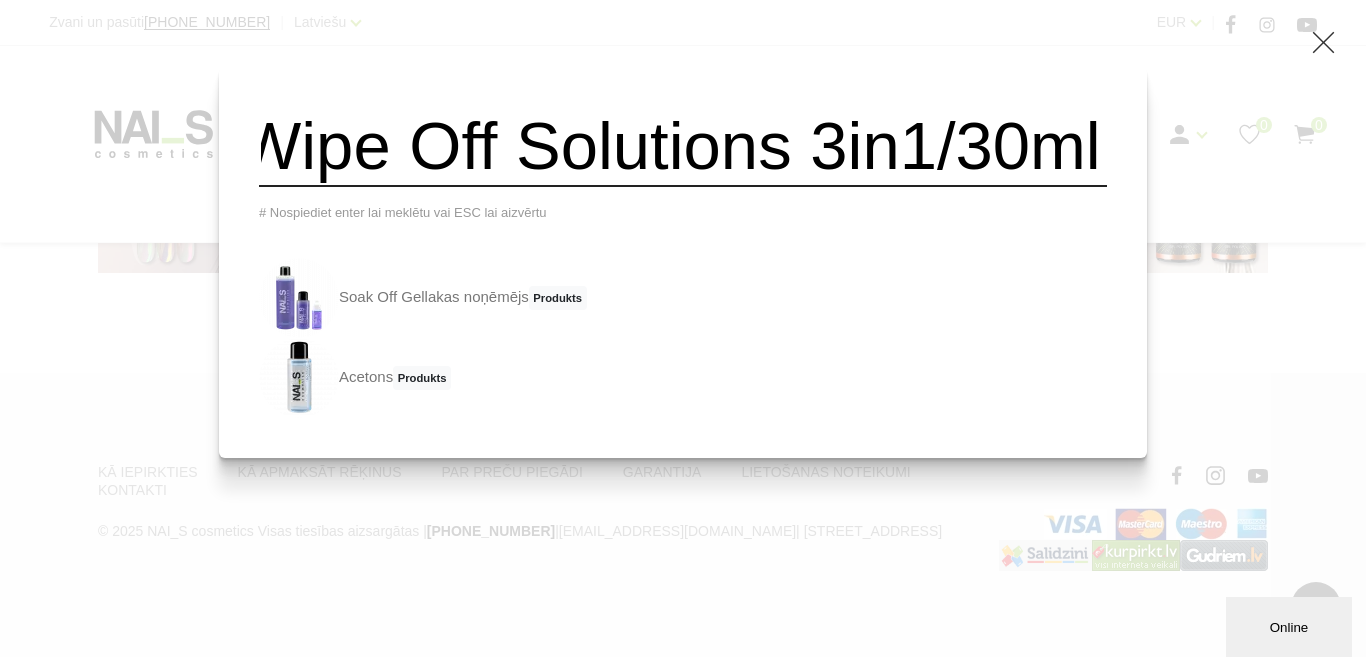 type on "Wipe Off Solutions 3in1/30ml" 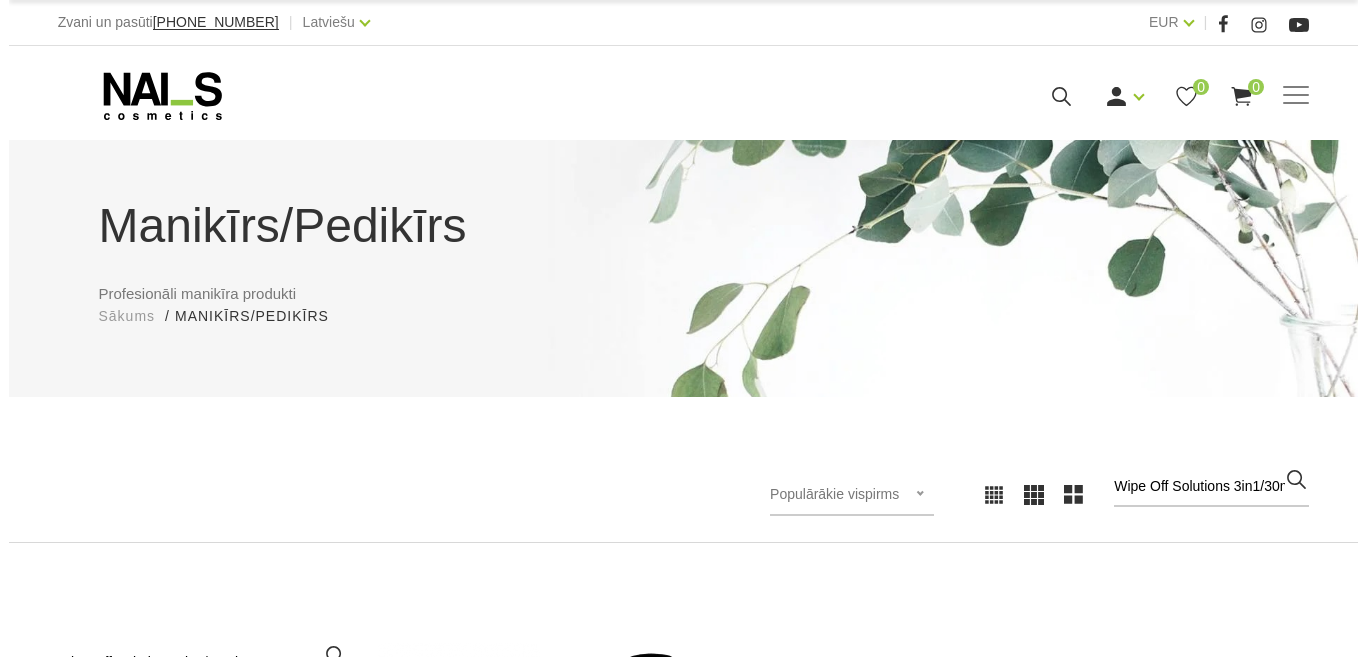 scroll, scrollTop: 500, scrollLeft: 0, axis: vertical 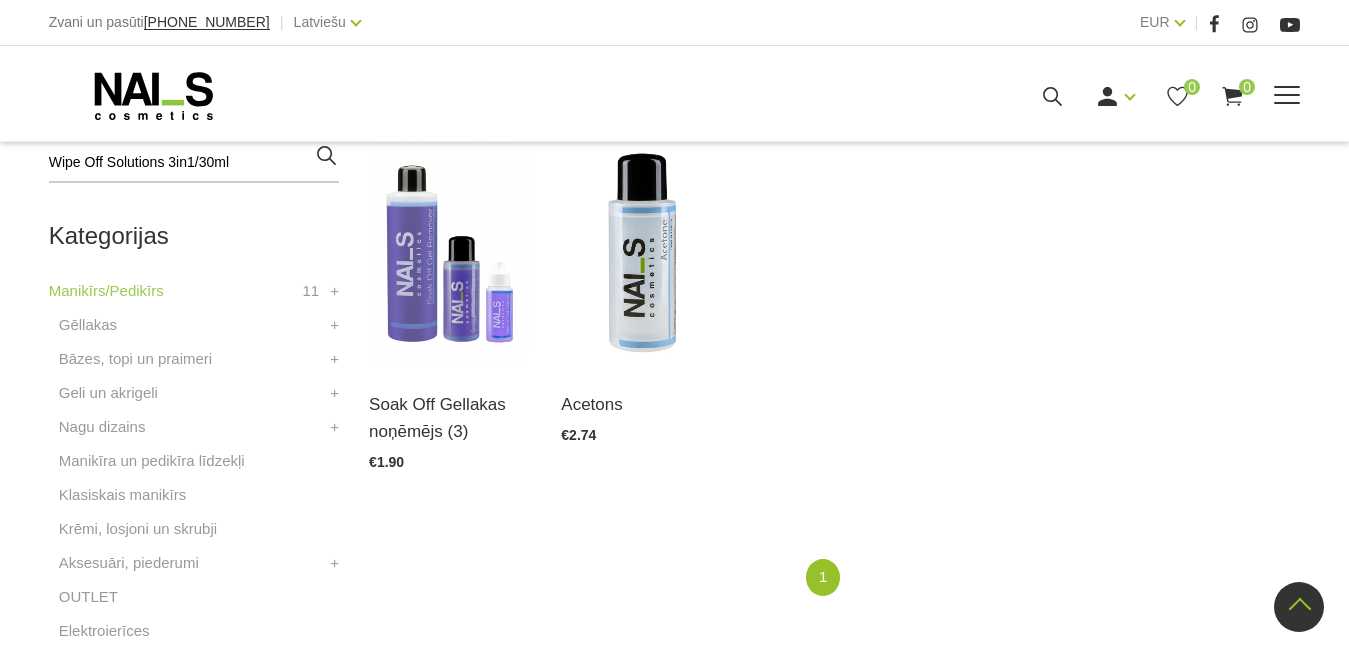 click 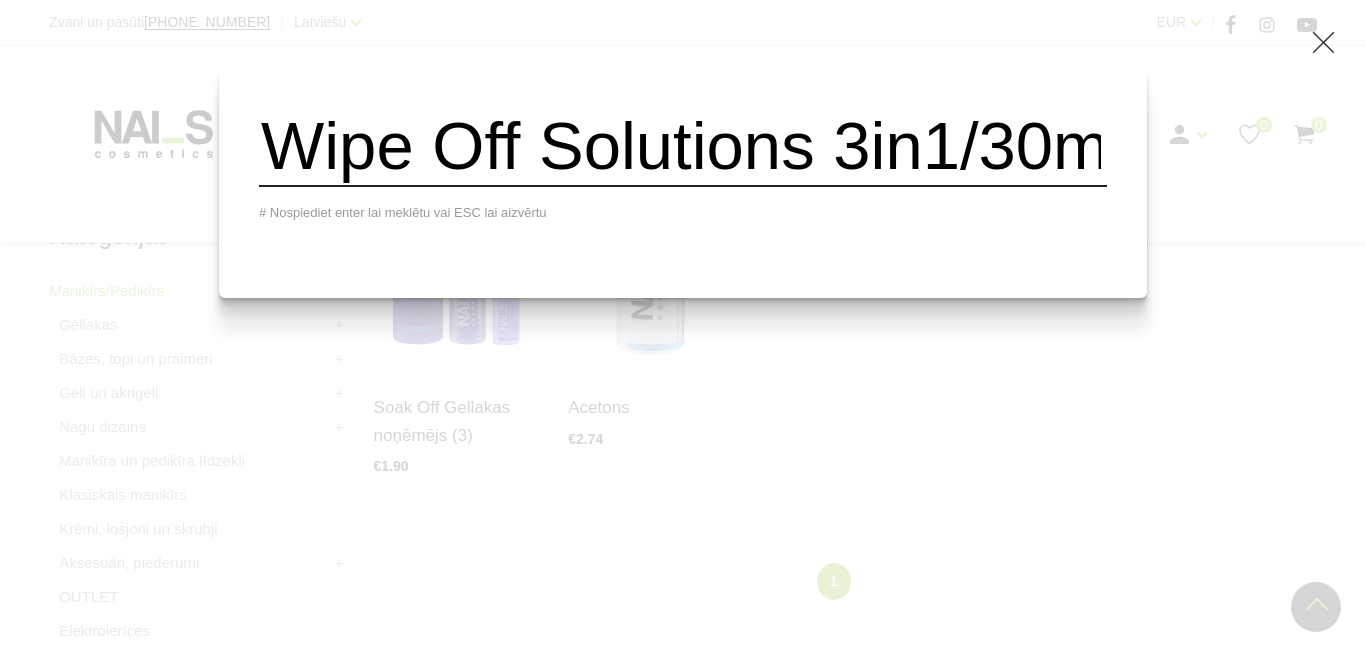 click on "Wipe Off Solutions 3in1/30ml" at bounding box center [683, 146] 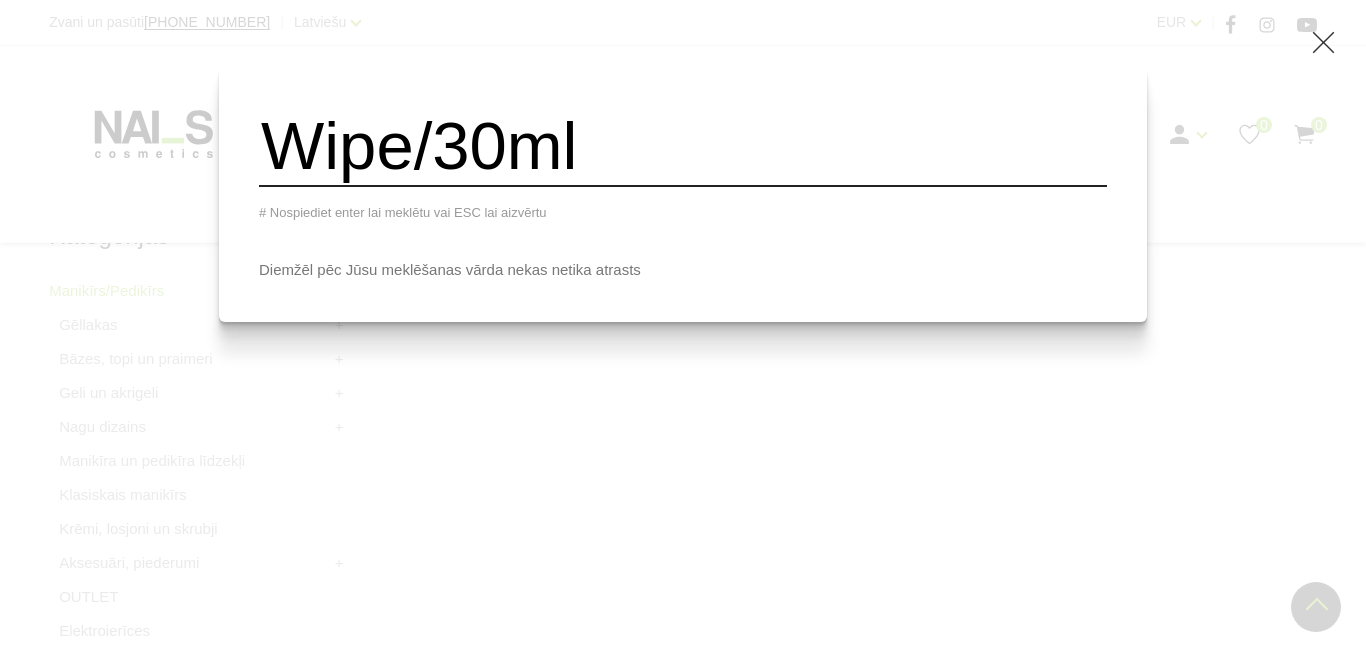 click on "Wipe/30ml" at bounding box center [683, 146] 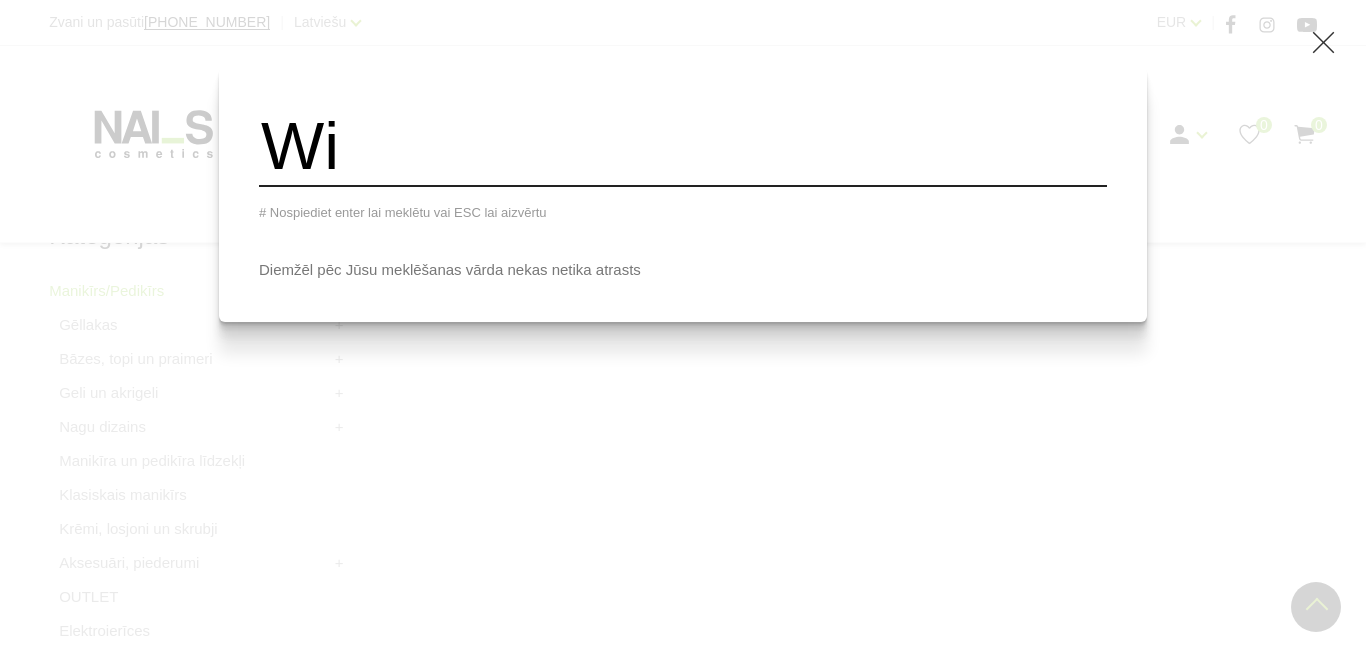 type on "W" 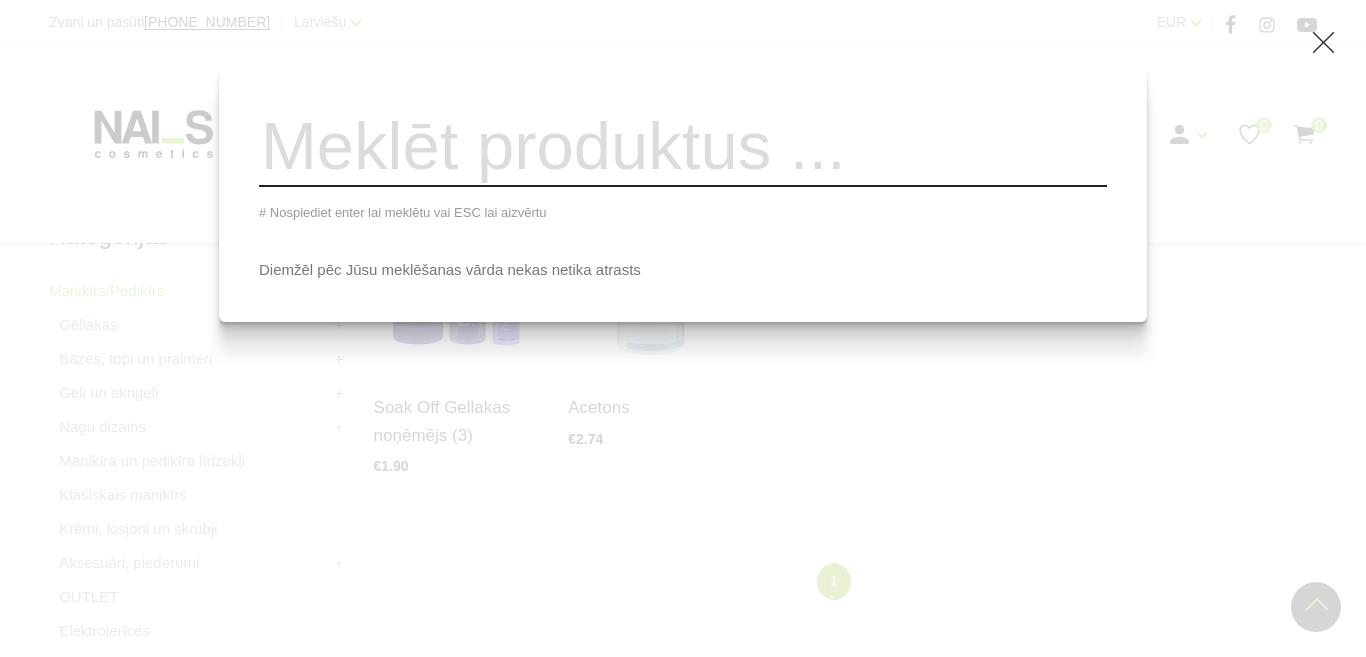 paste on "Brilliant Bond Bezskābes praimeris (15 ml)" 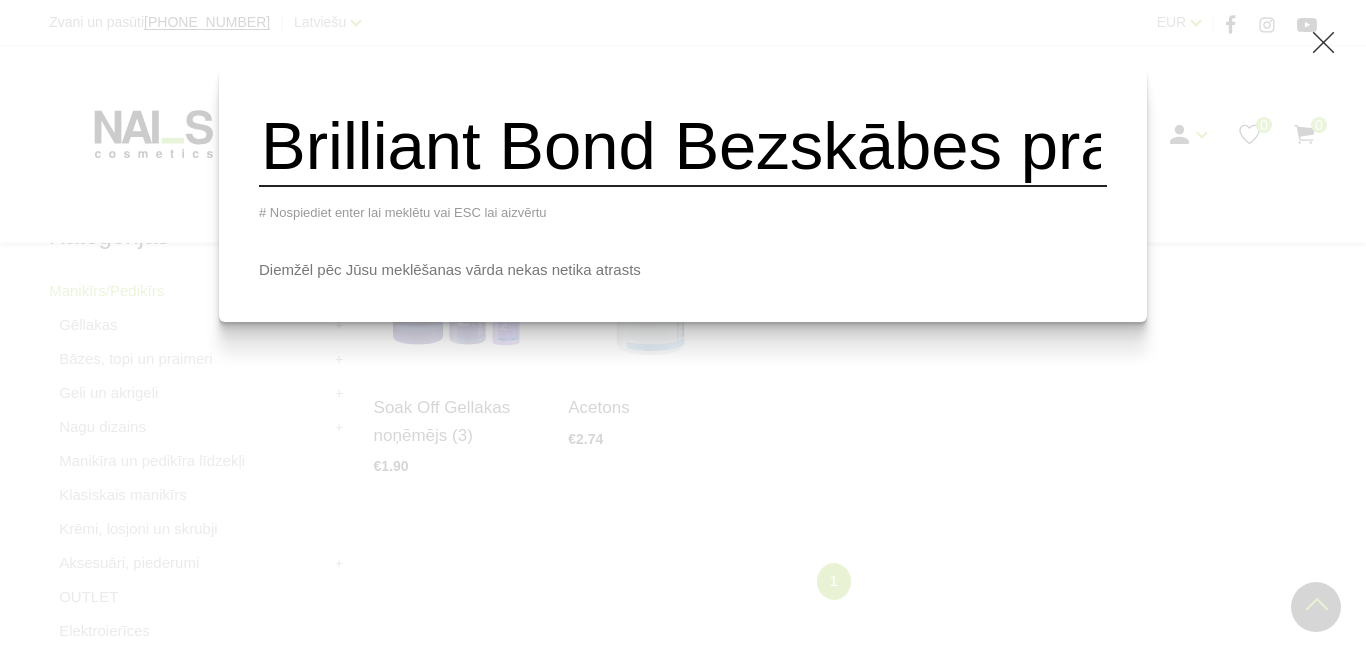 scroll, scrollTop: 0, scrollLeft: 518, axis: horizontal 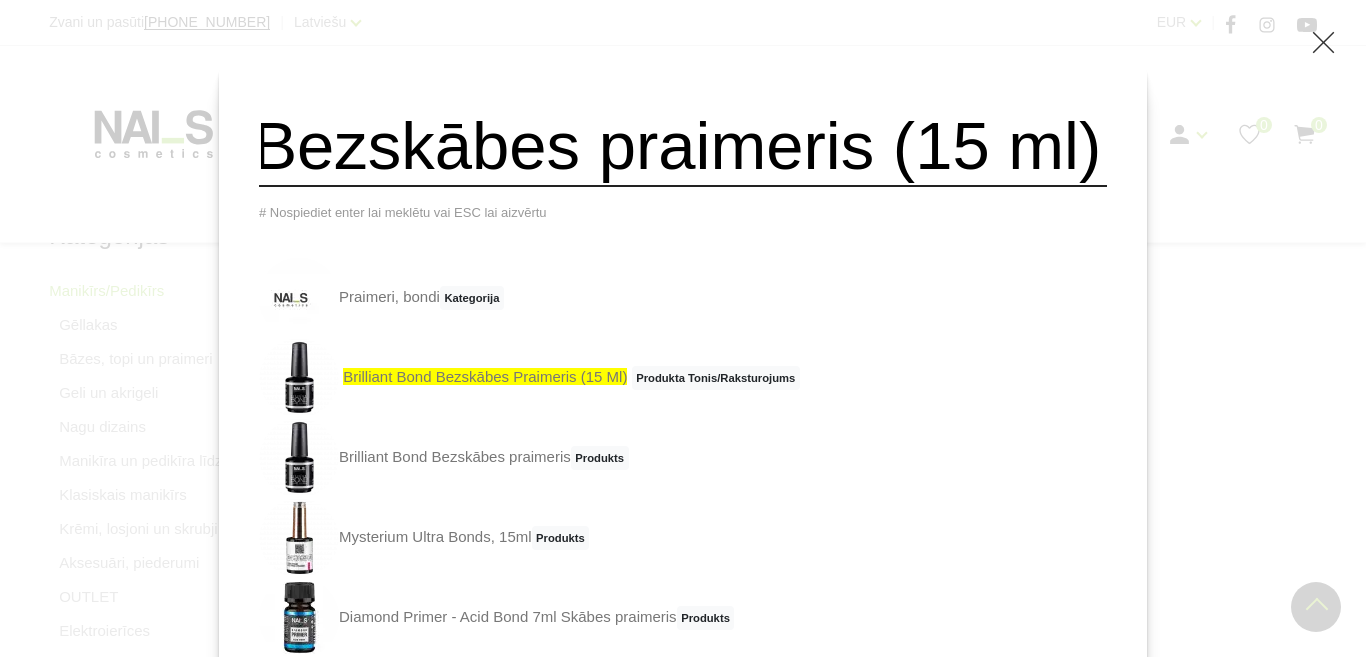 type on "Brilliant Bond Bezskābes praimeris (15 ml)" 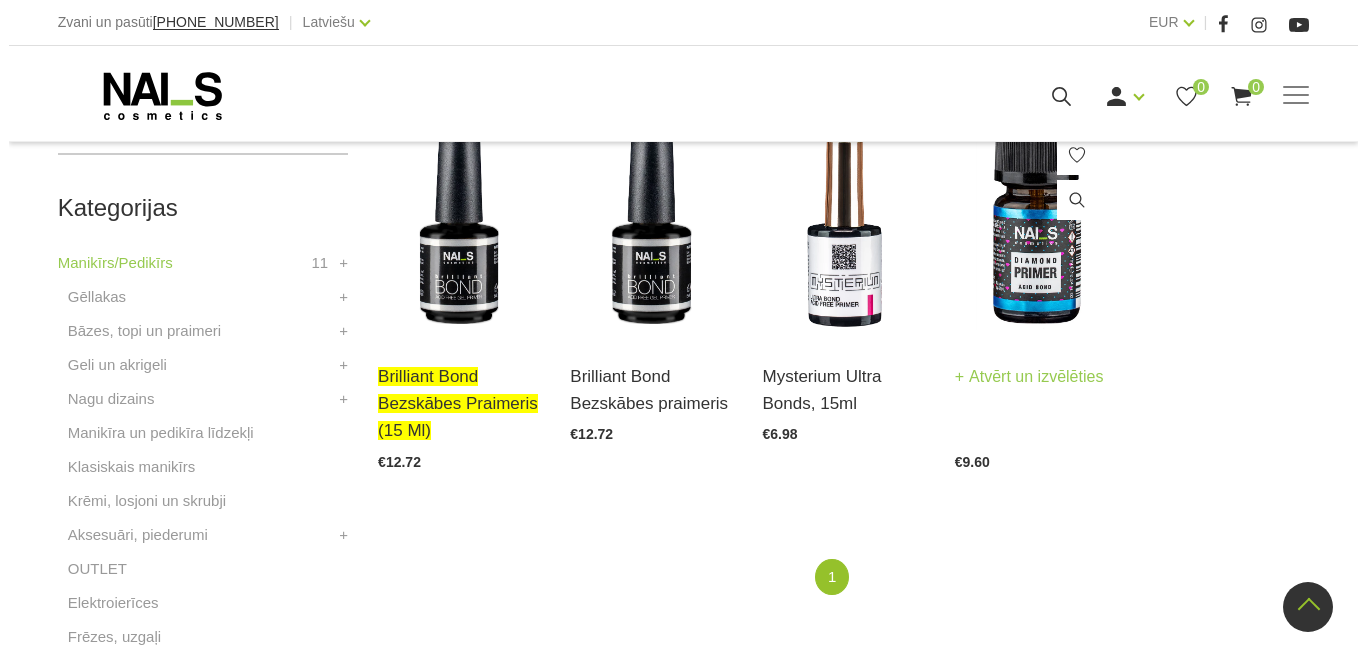 scroll, scrollTop: 500, scrollLeft: 0, axis: vertical 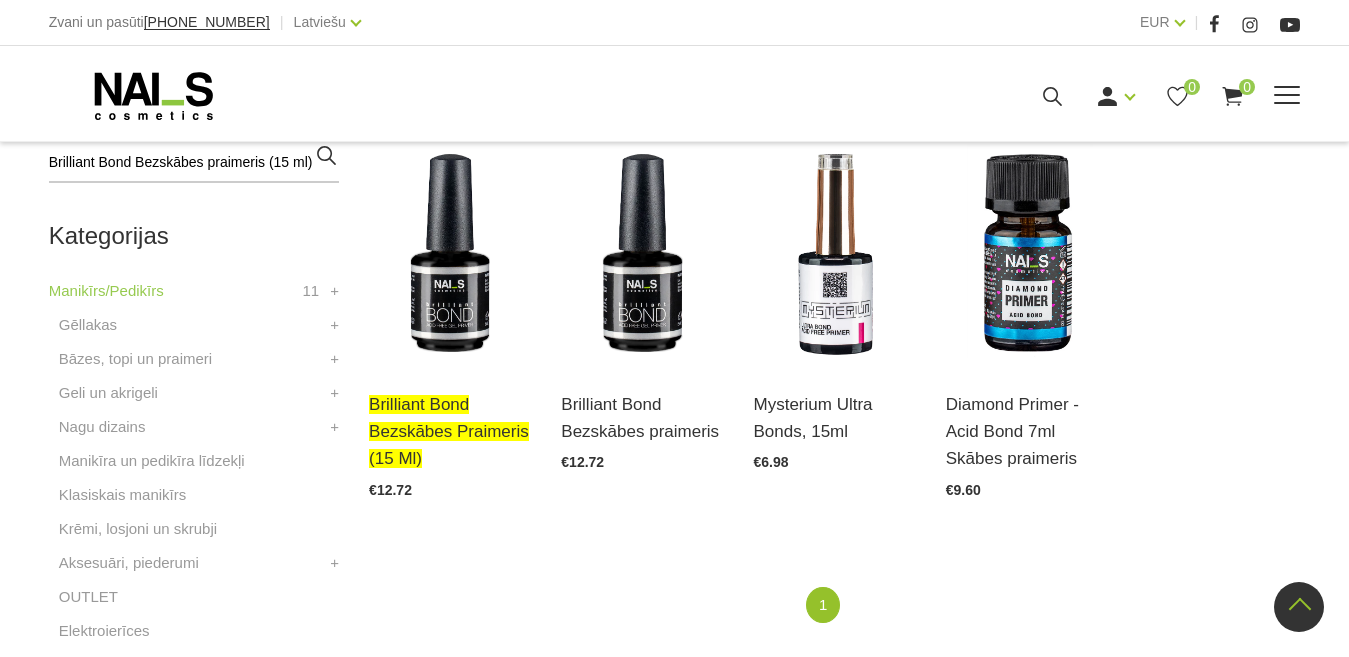 click 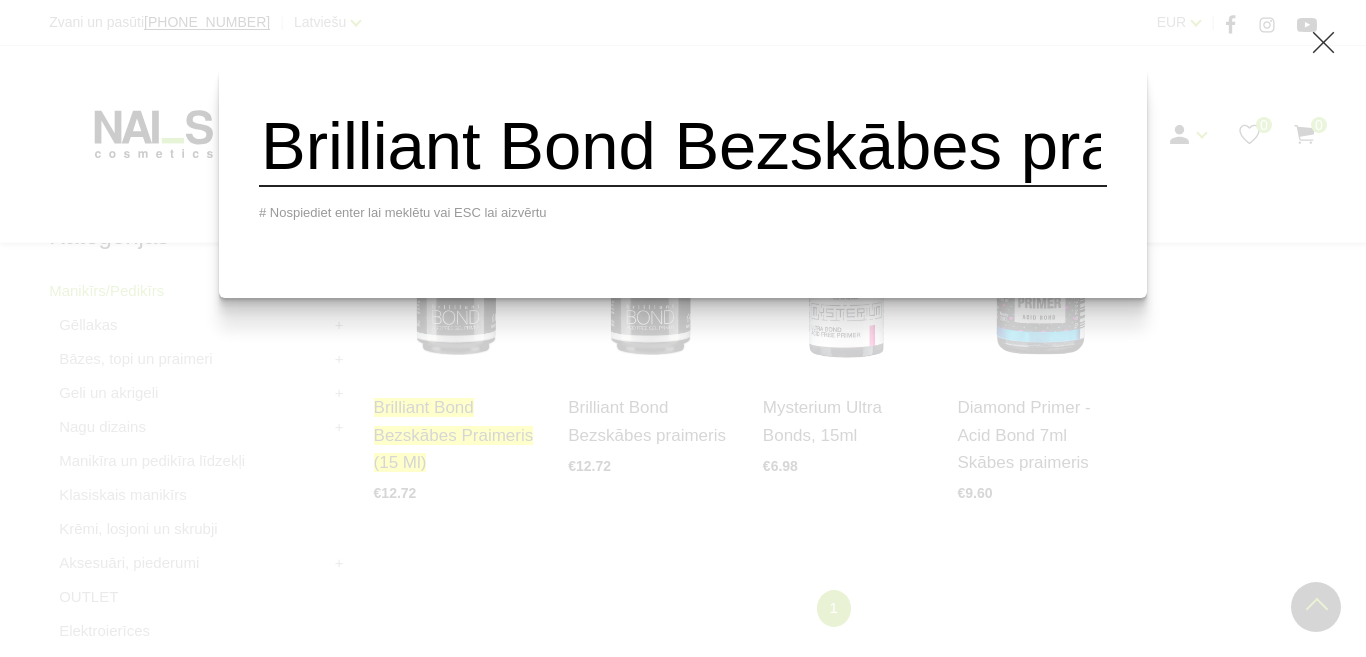 drag, startPoint x: 1057, startPoint y: 159, endPoint x: 579, endPoint y: 119, distance: 479.67072 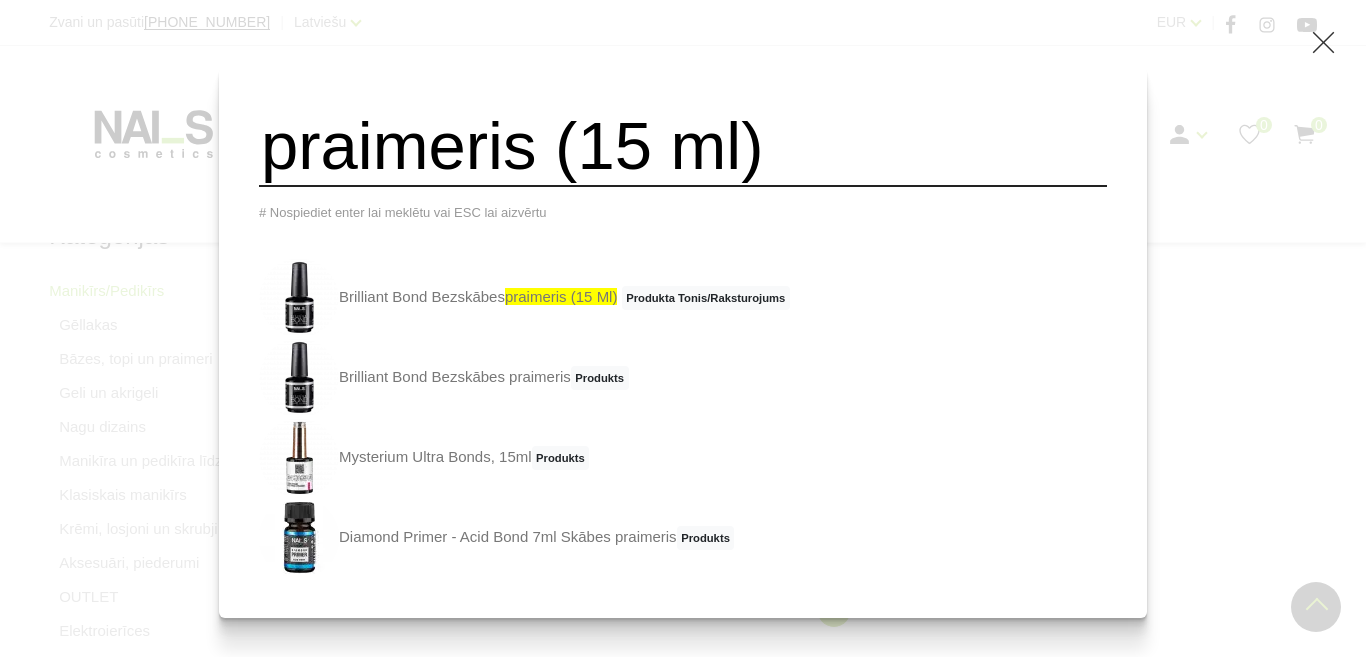 click on "praimeris (15 ml)" at bounding box center (683, 146) 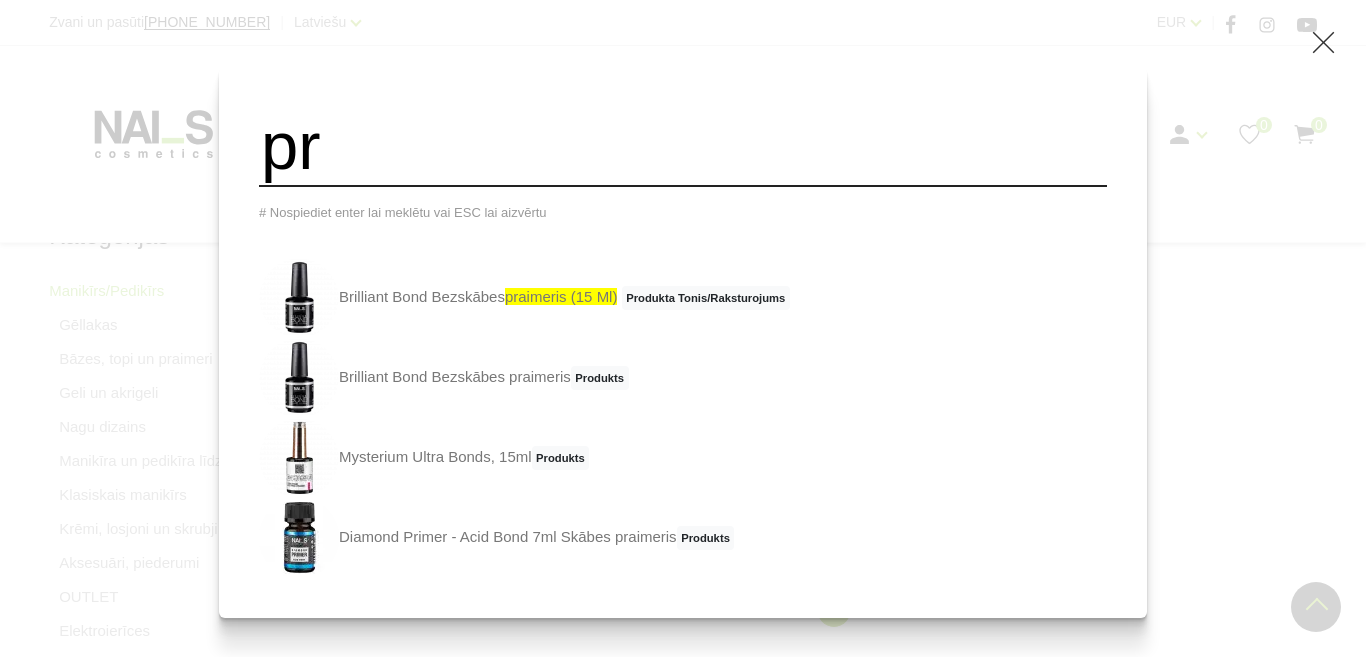 type on "p" 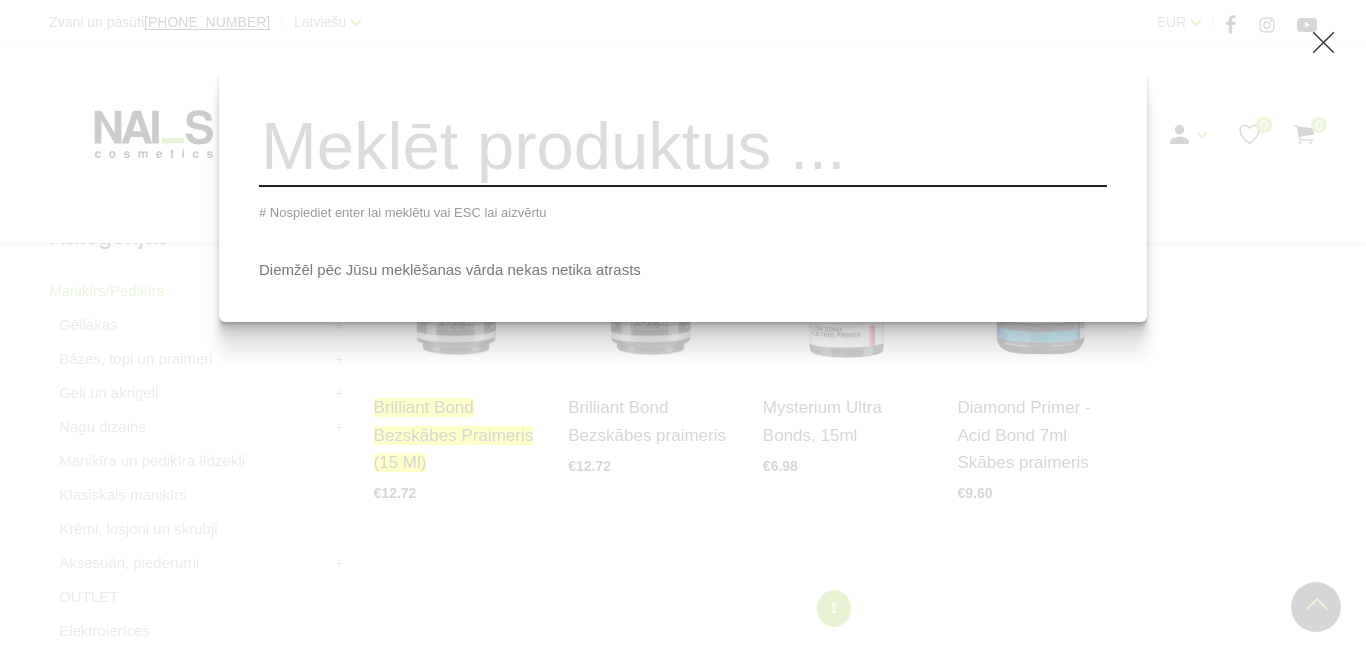 paste on "Quick builder Hybrid Base UV/LED (8 ml)" 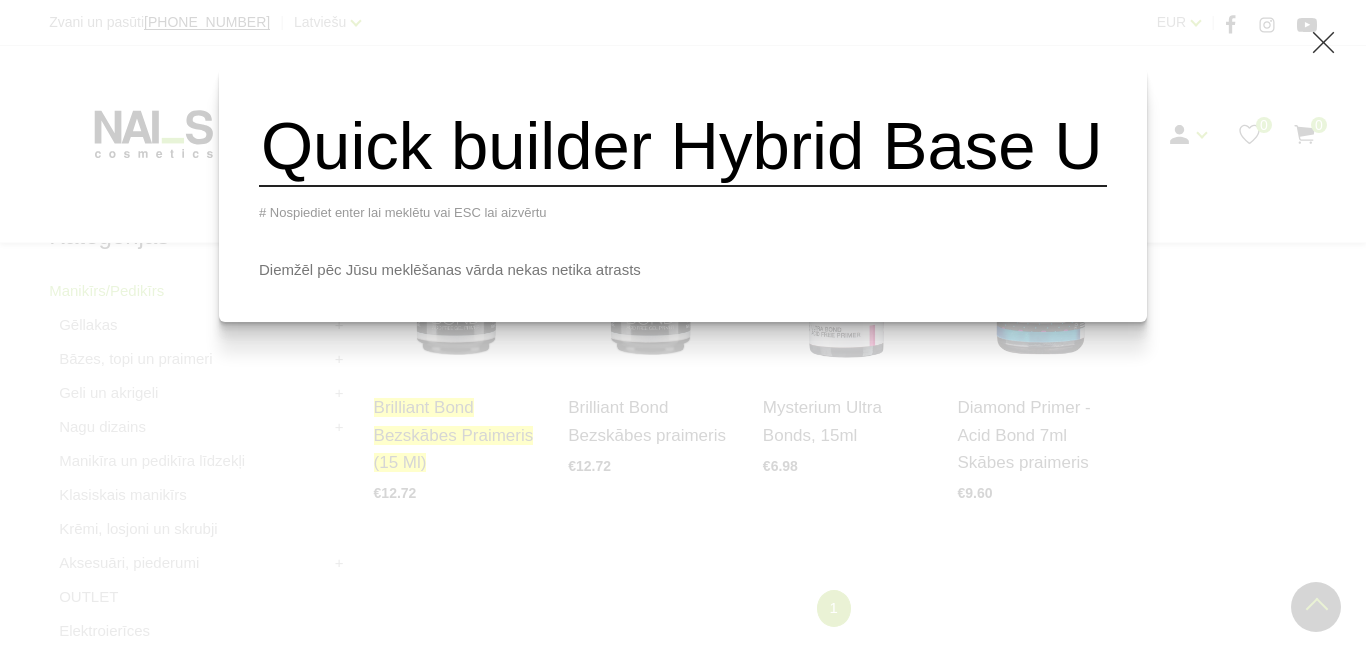 scroll, scrollTop: 0, scrollLeft: 485, axis: horizontal 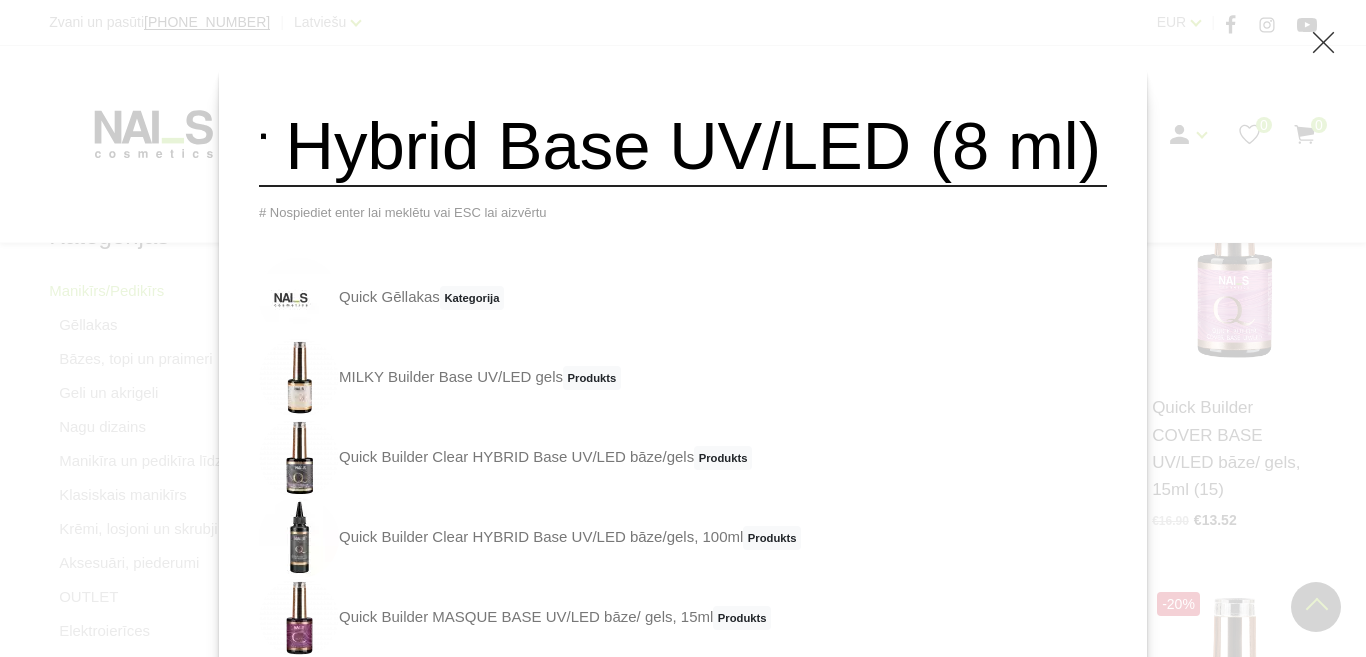 type on "Quick builder Hybrid Base UV/LED (8 ml)" 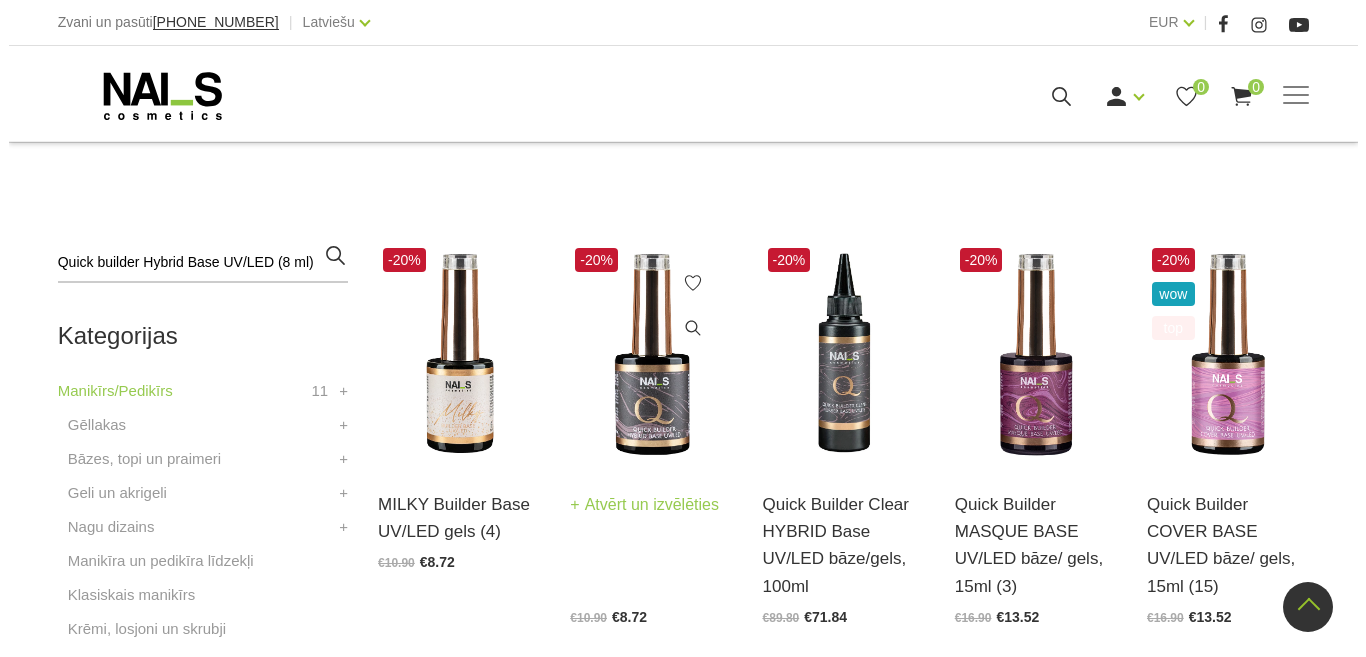 scroll, scrollTop: 500, scrollLeft: 0, axis: vertical 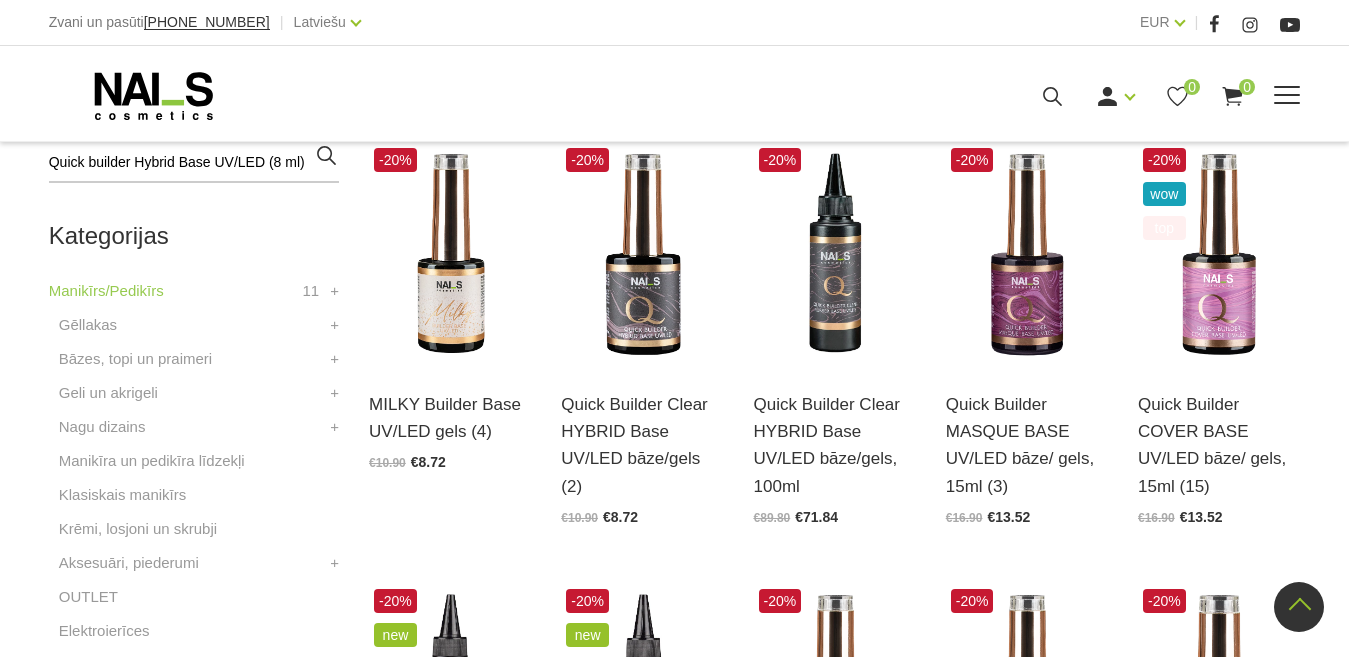 click 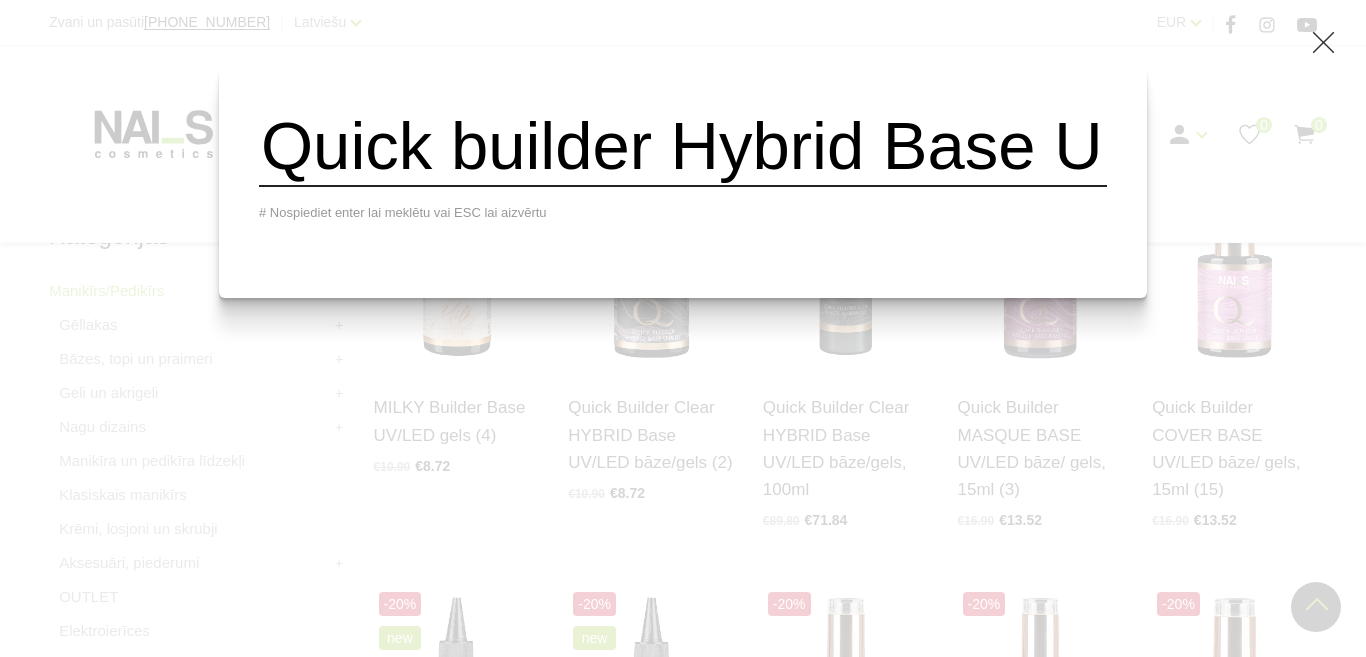 click on "Quick builder Hybrid Base UV/LED (8 ml) # Nospiediet enter lai meklētu vai ESC lai aizvērtu" at bounding box center (683, 182) 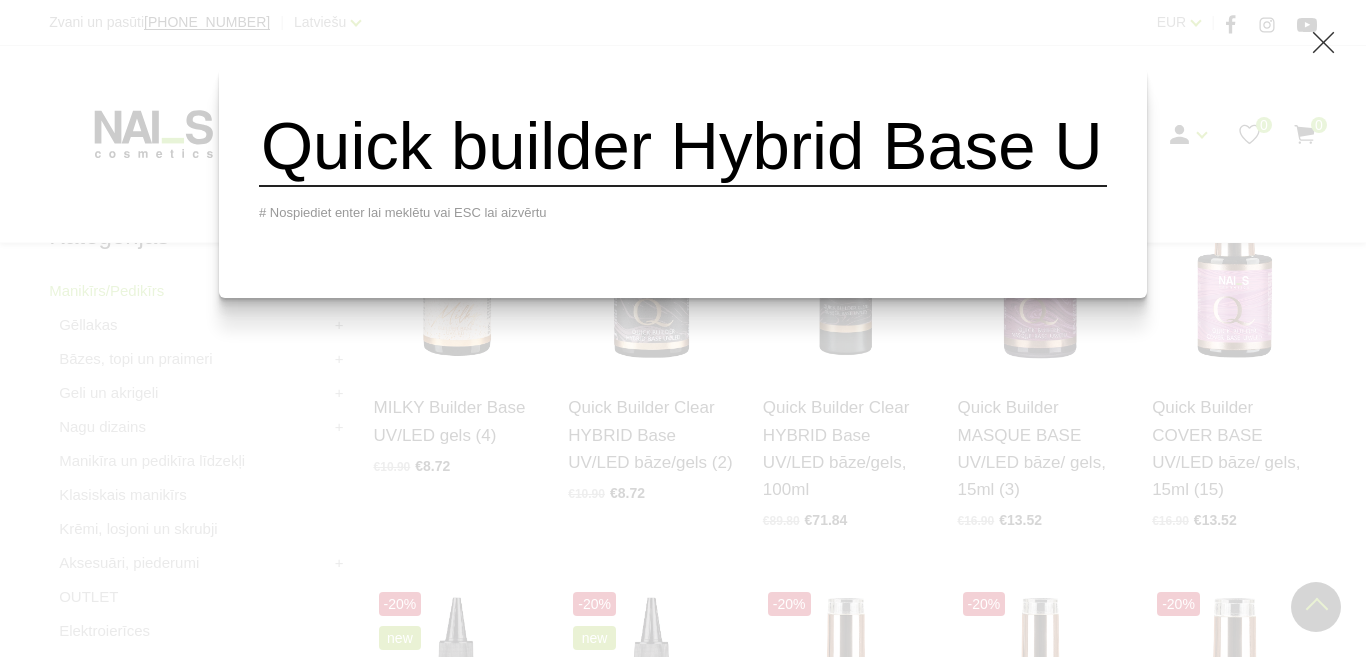 click on "Quick builder Hybrid Base UV/LED (8 ml)" at bounding box center (683, 146) 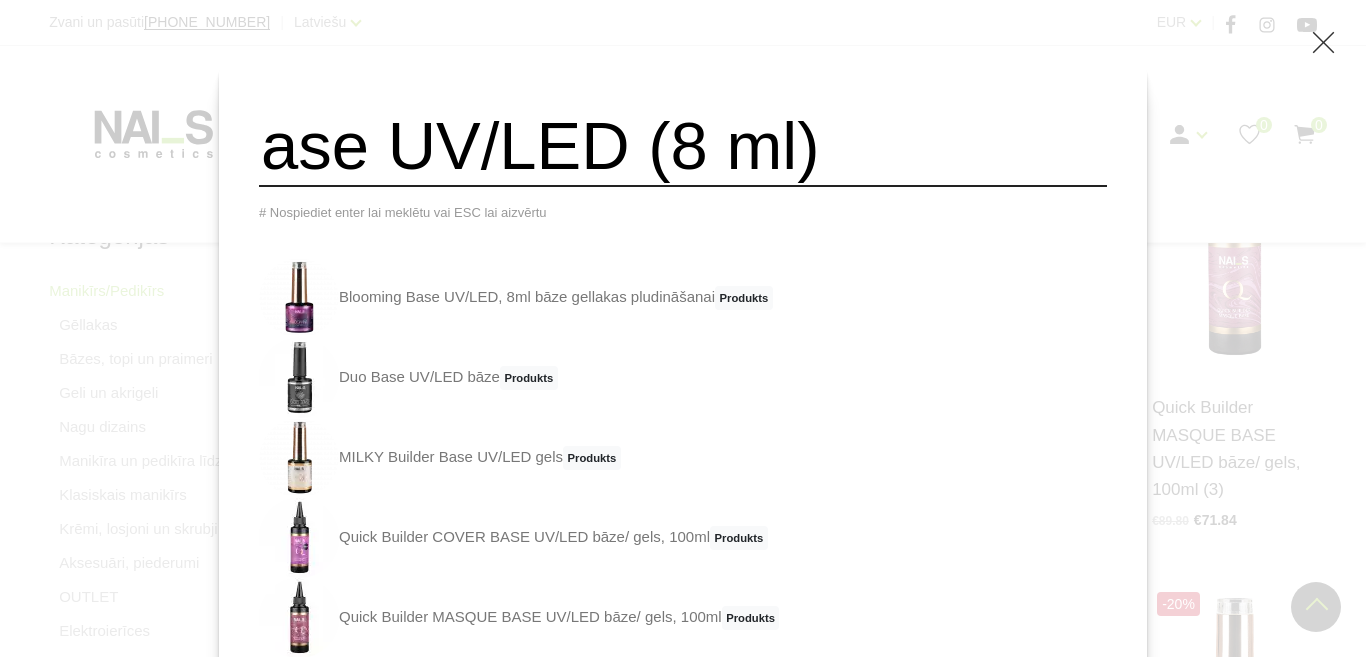 click on "ase UV/LED (8 ml)" at bounding box center (683, 146) 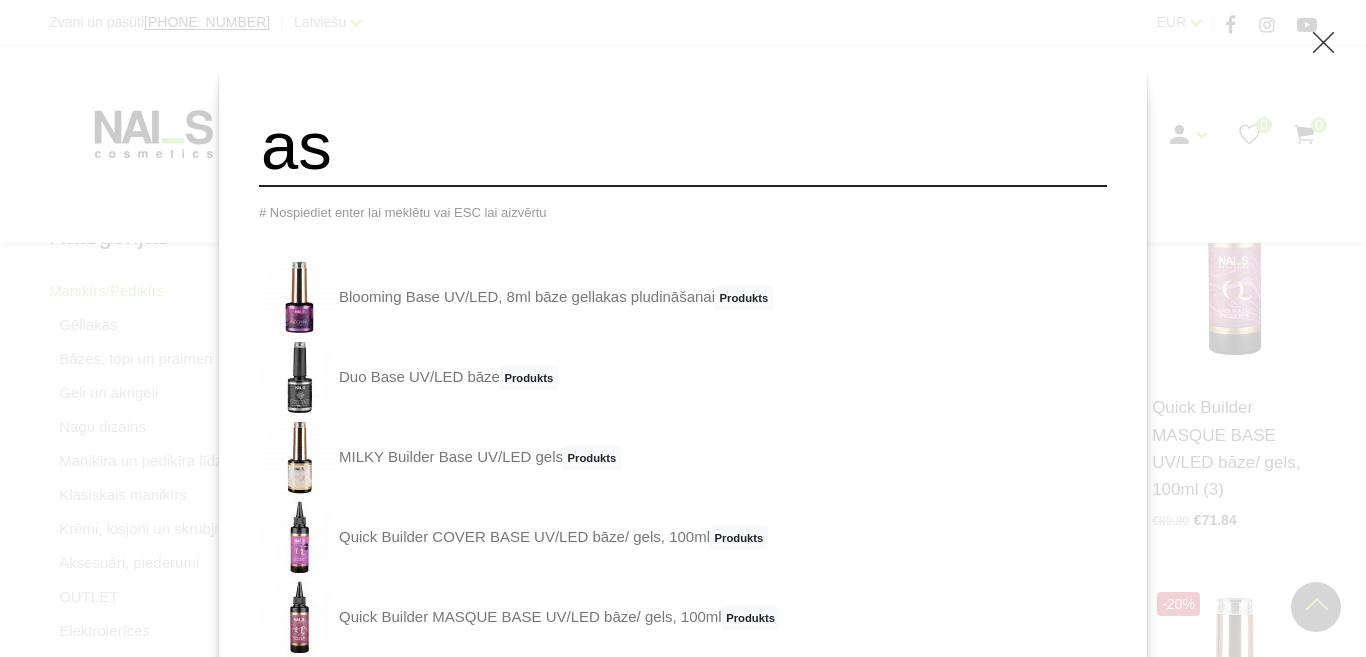 type on "a" 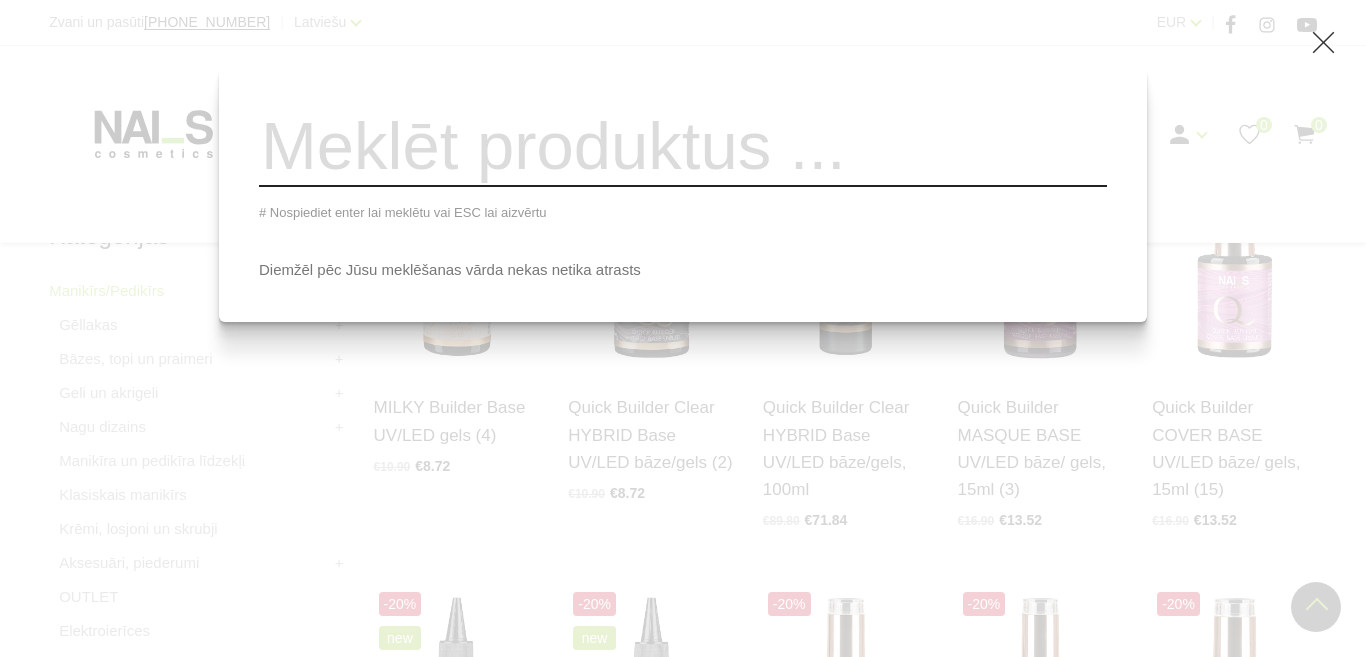 paste on "Quick Crystal Shine Tops bez lipīgā slāņa UV/LED (8 ml)" 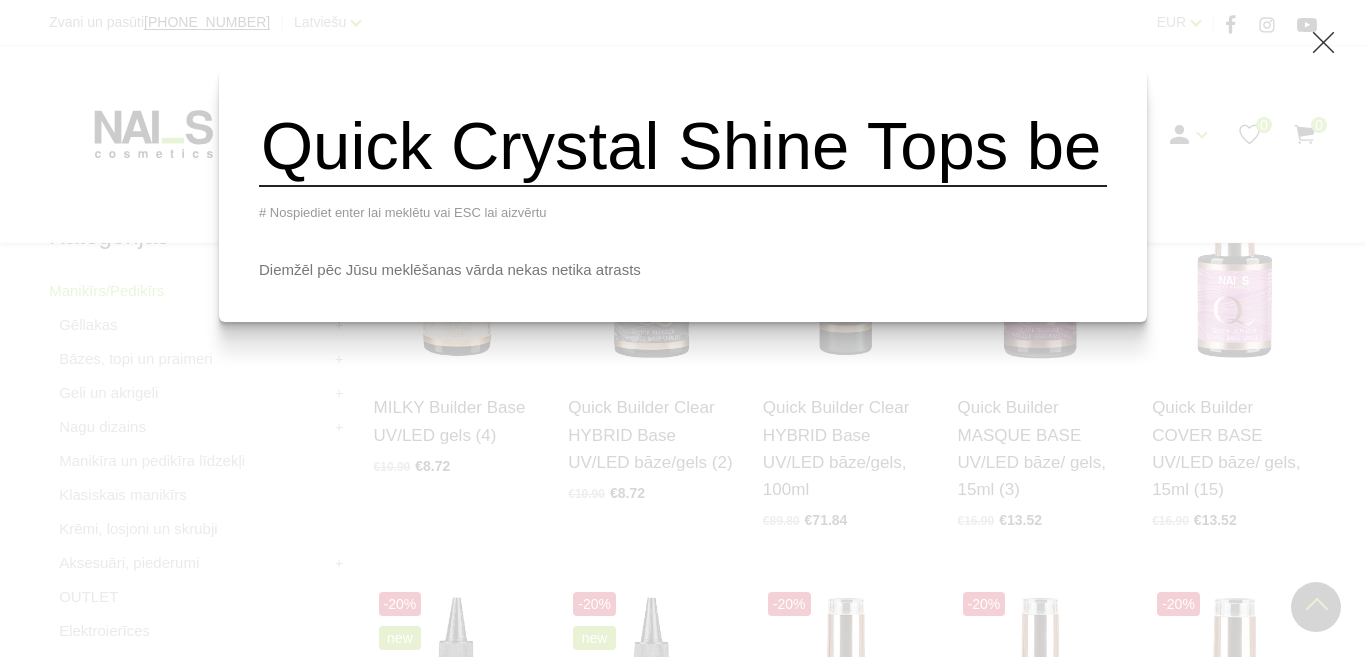 scroll, scrollTop: 0, scrollLeft: 914, axis: horizontal 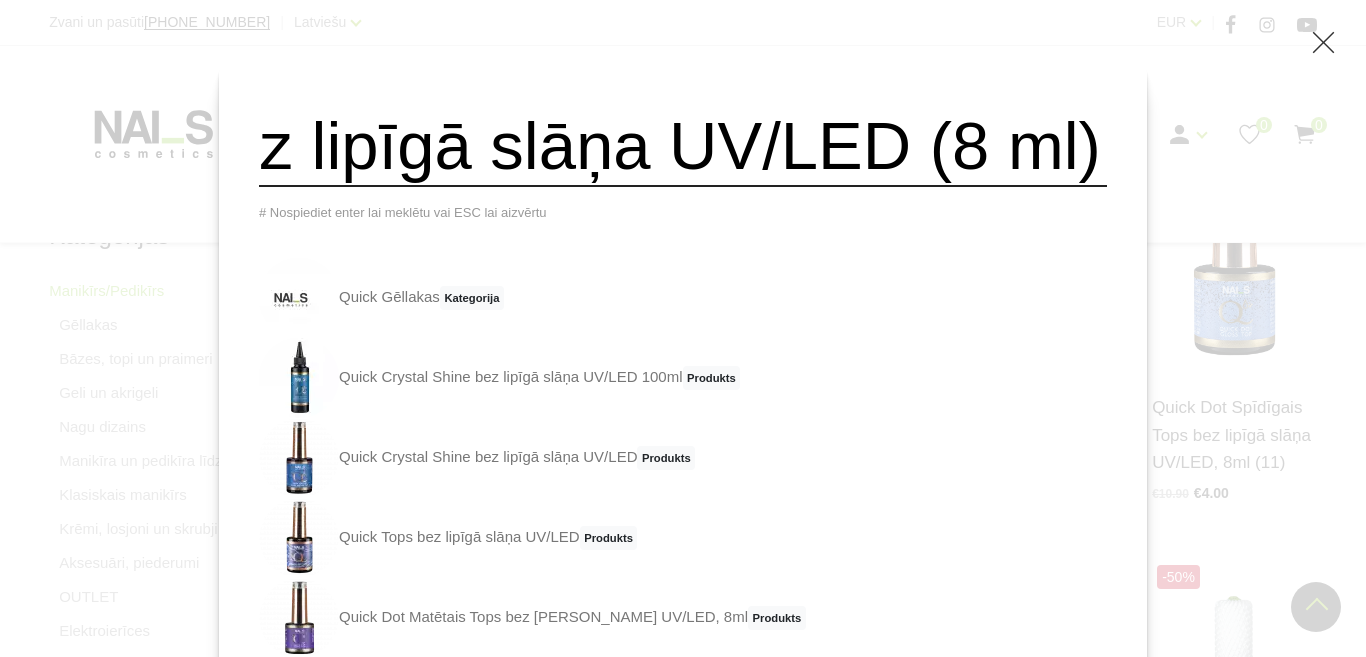 type on "Quick Crystal Shine Tops bez lipīgā slāņa UV/LED (8 ml)" 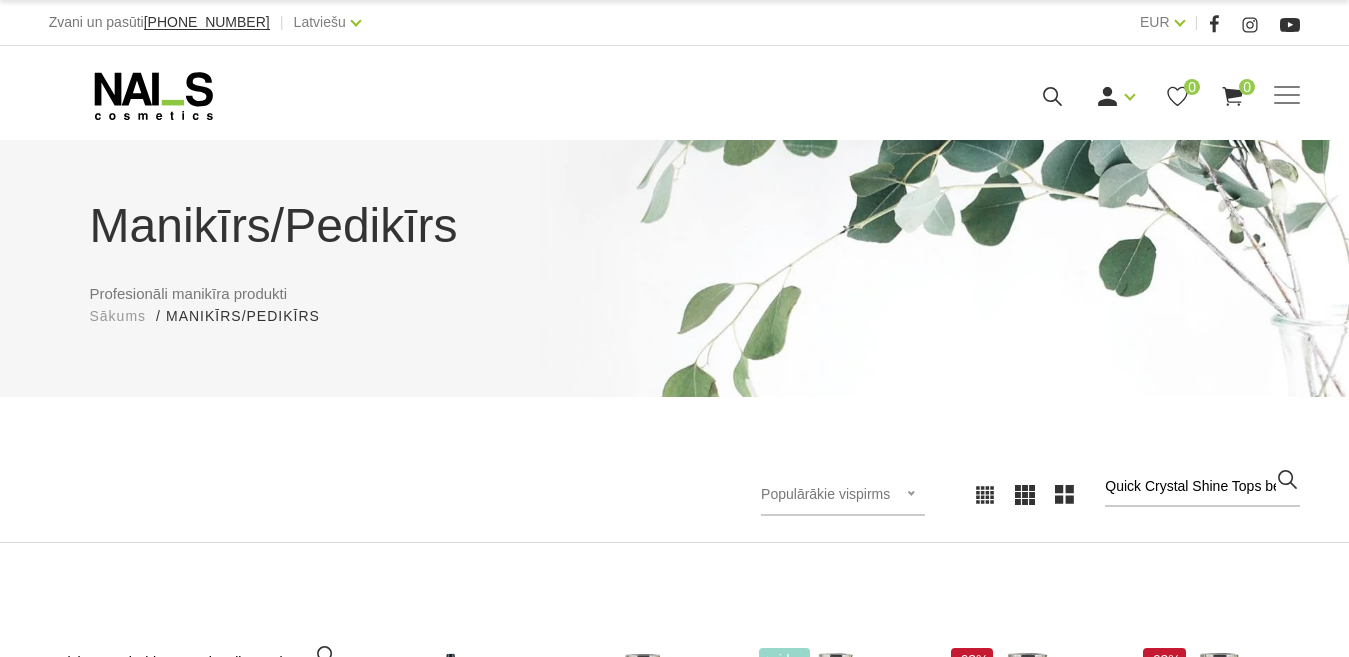 scroll, scrollTop: 500, scrollLeft: 0, axis: vertical 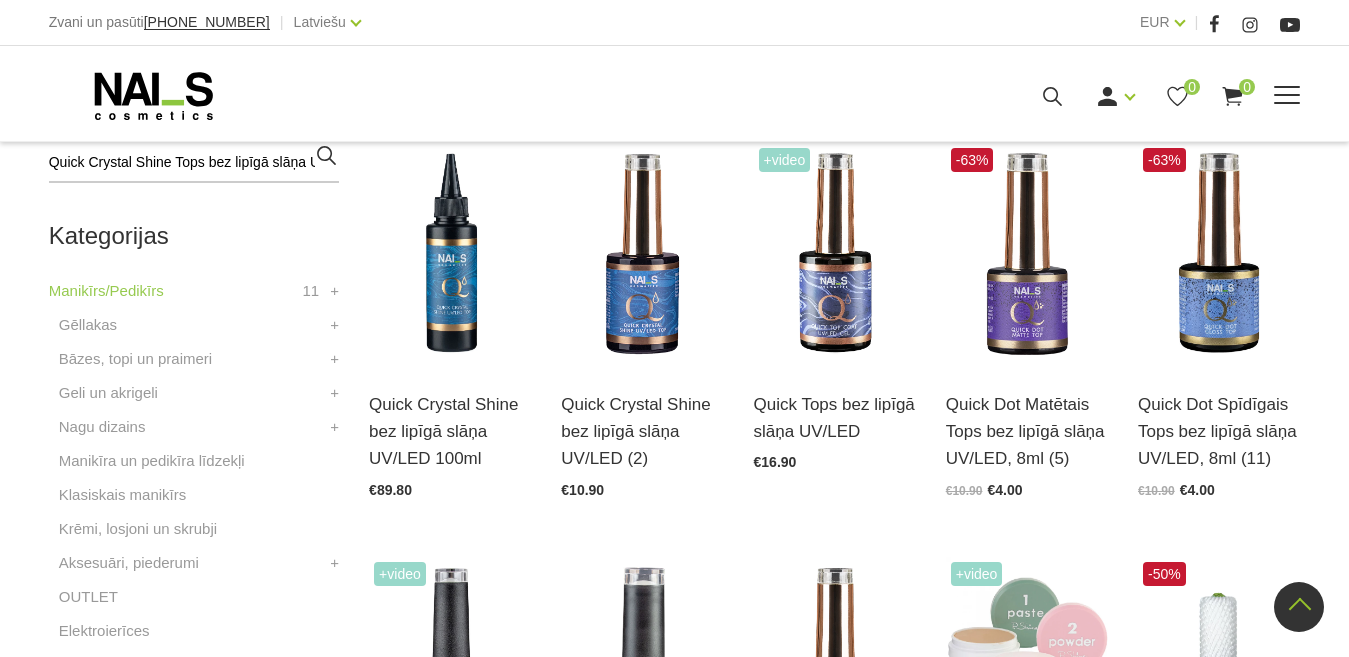 click 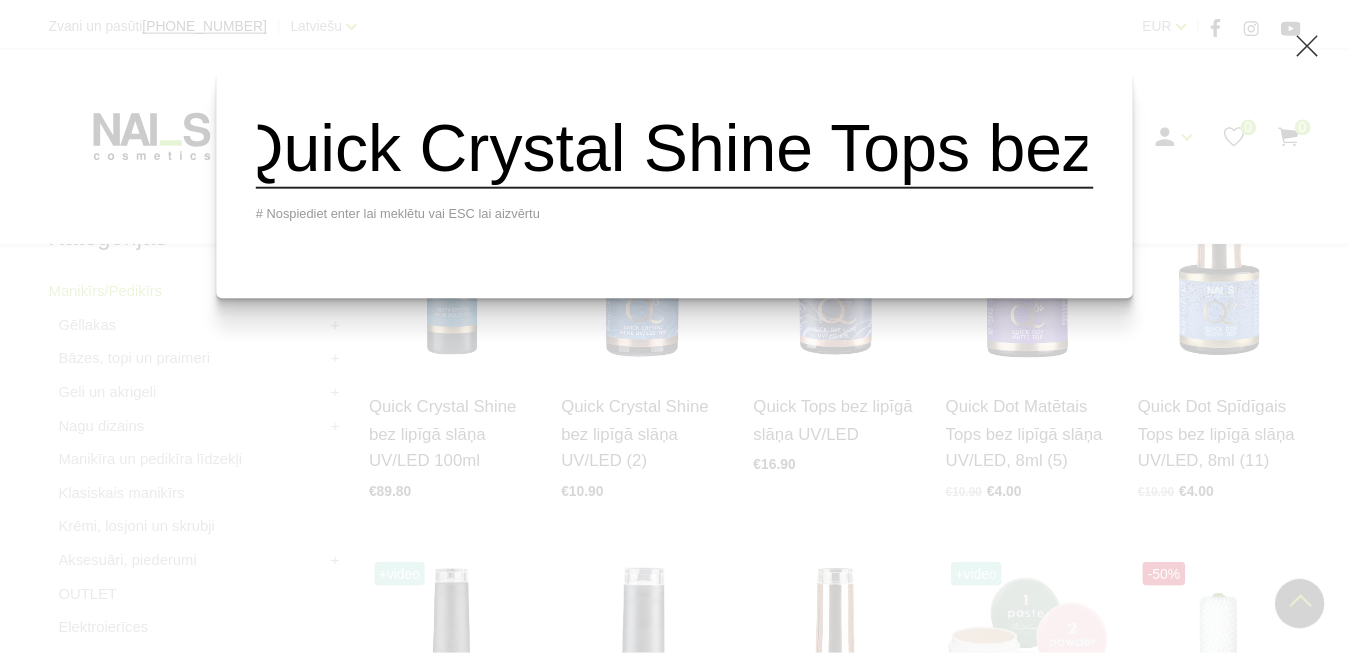 scroll, scrollTop: 0, scrollLeft: 0, axis: both 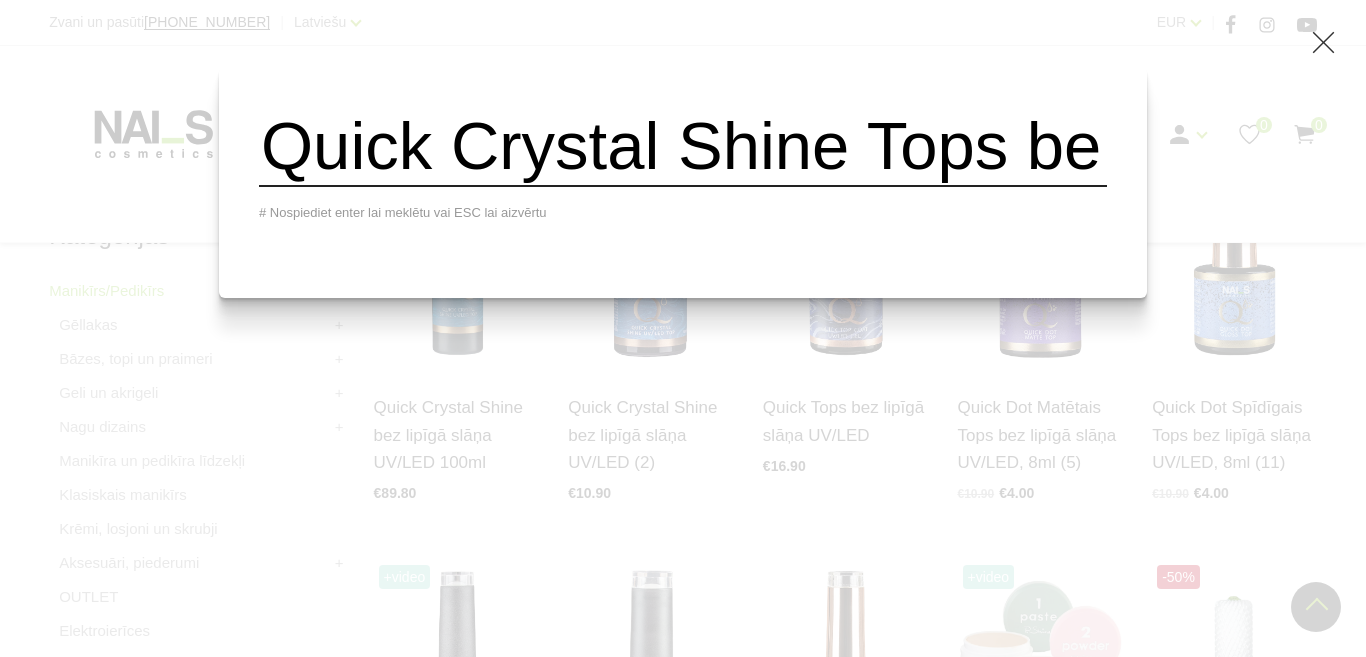 drag, startPoint x: 1040, startPoint y: 152, endPoint x: 295, endPoint y: 153, distance: 745.0007 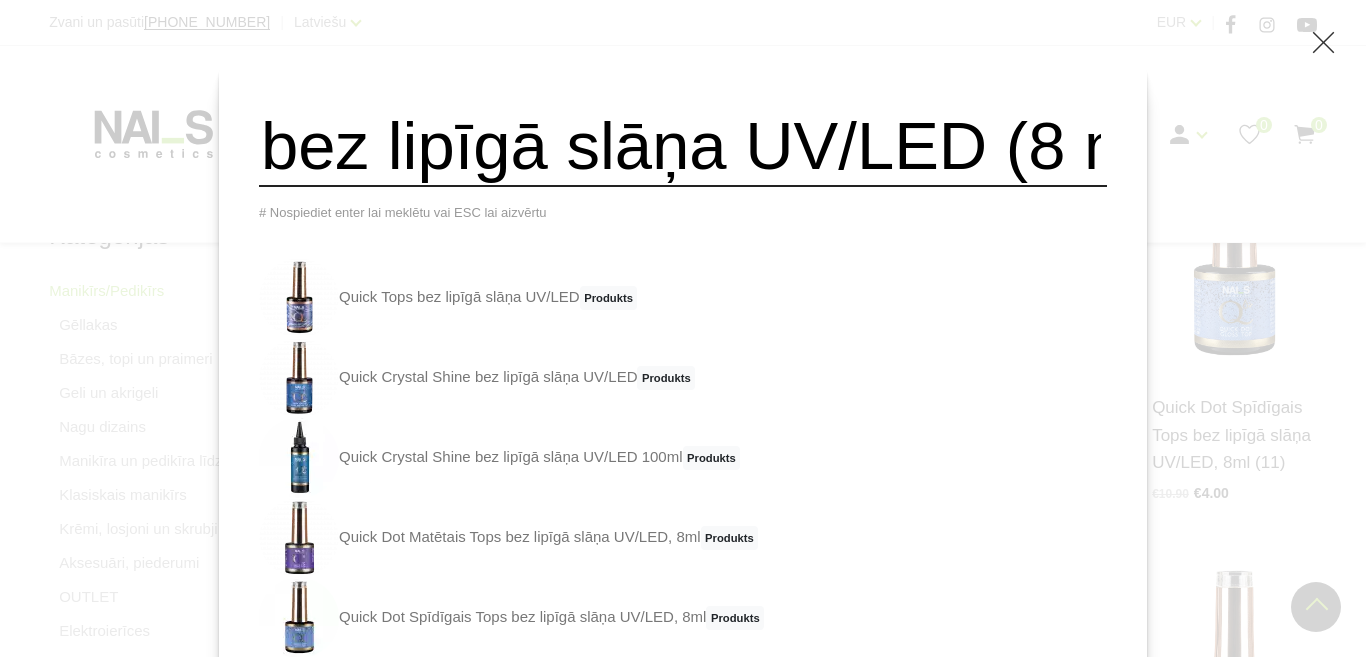 drag, startPoint x: 1029, startPoint y: 149, endPoint x: 383, endPoint y: 149, distance: 646 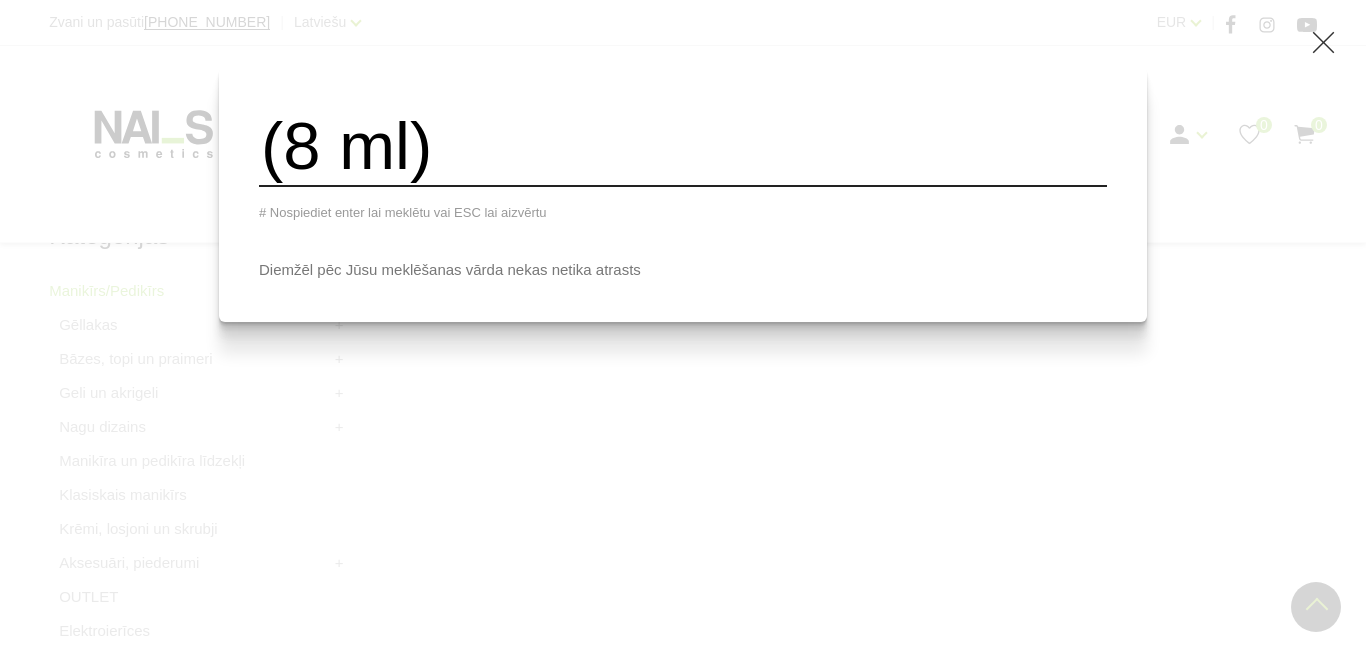 click on "(8 ml)" at bounding box center [683, 146] 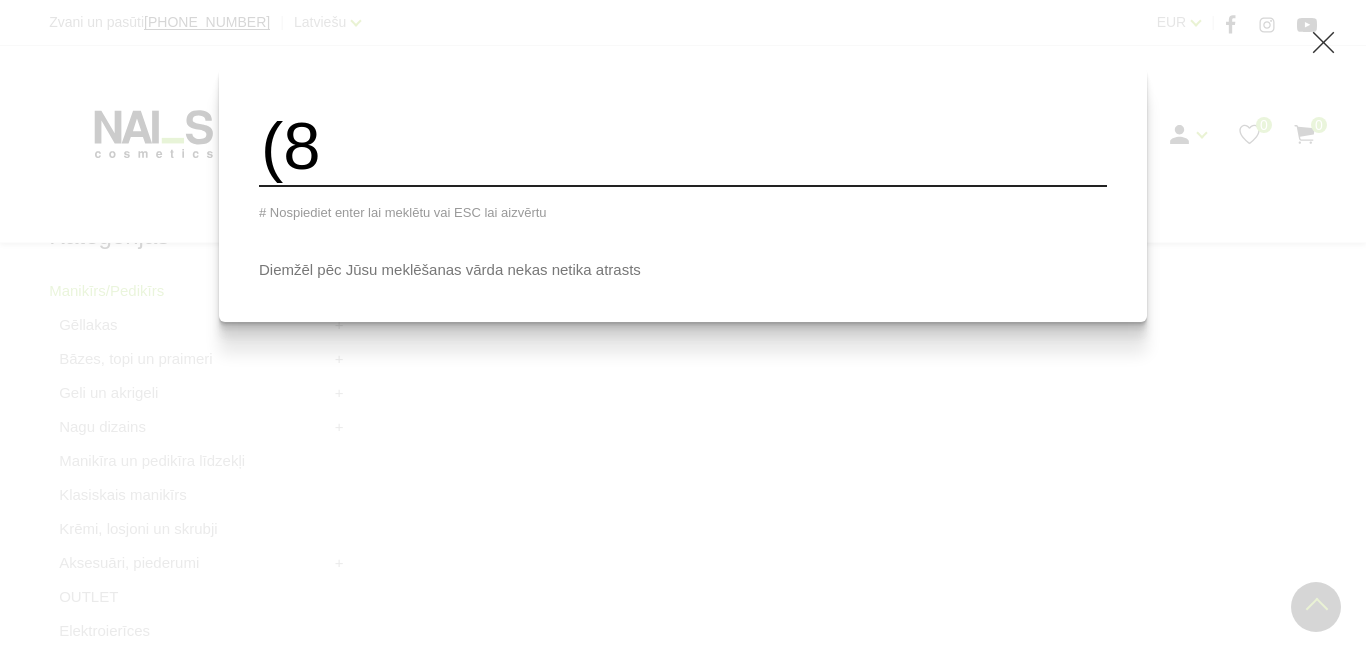 type on "(" 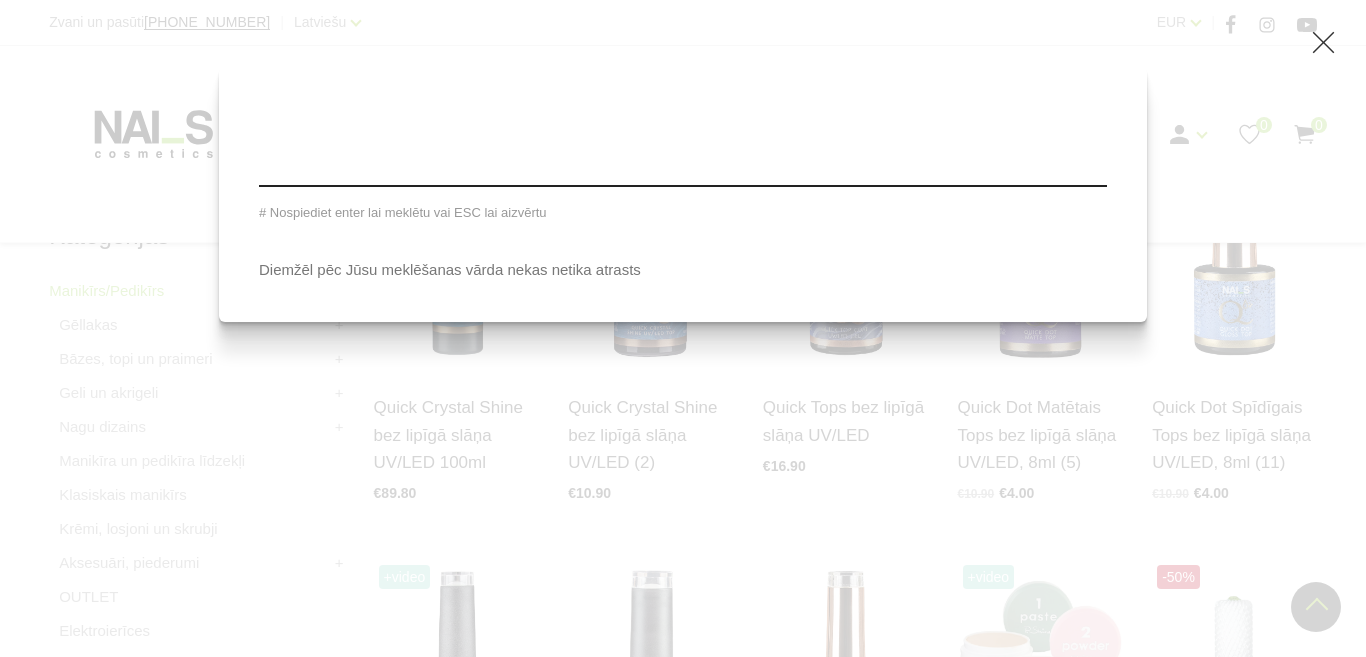 type 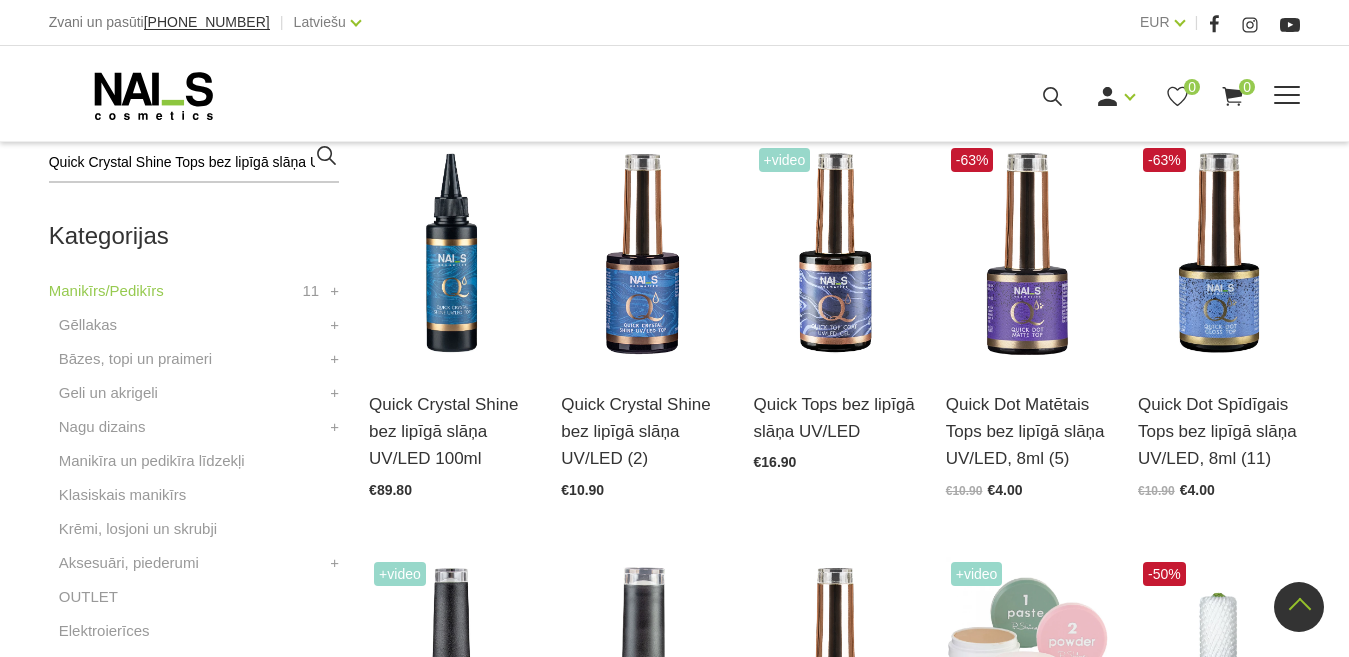 click 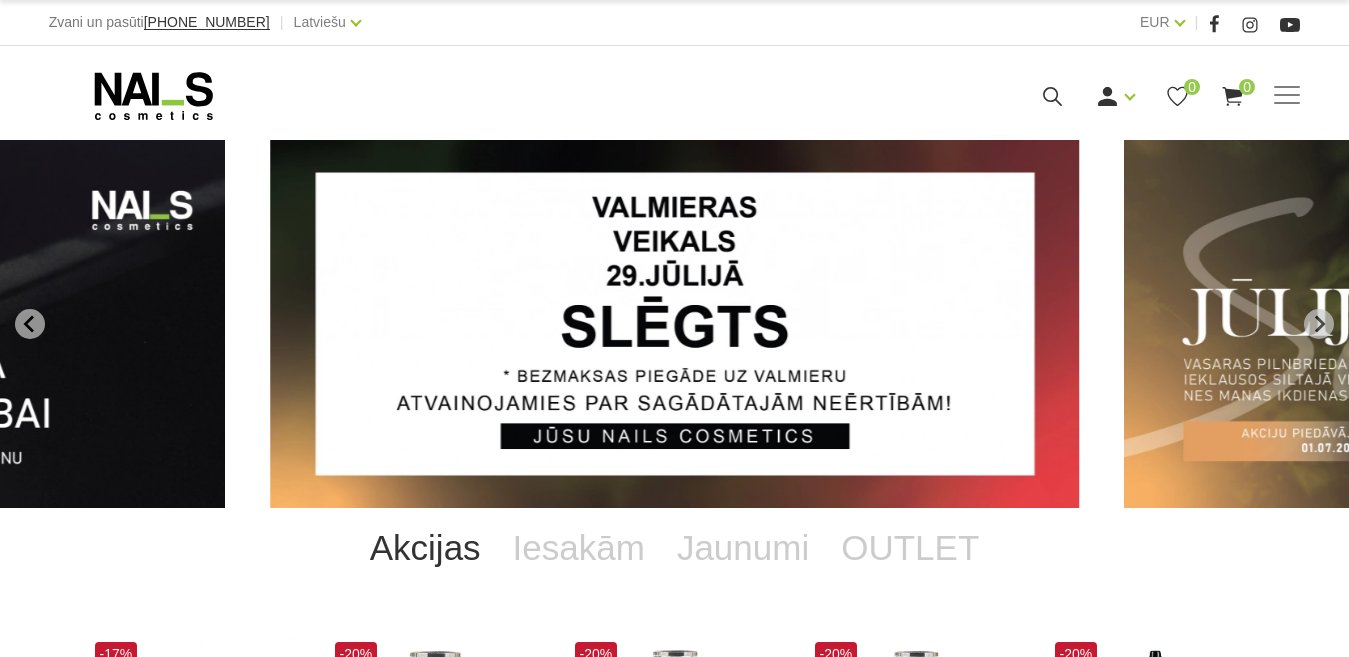 scroll, scrollTop: 0, scrollLeft: 0, axis: both 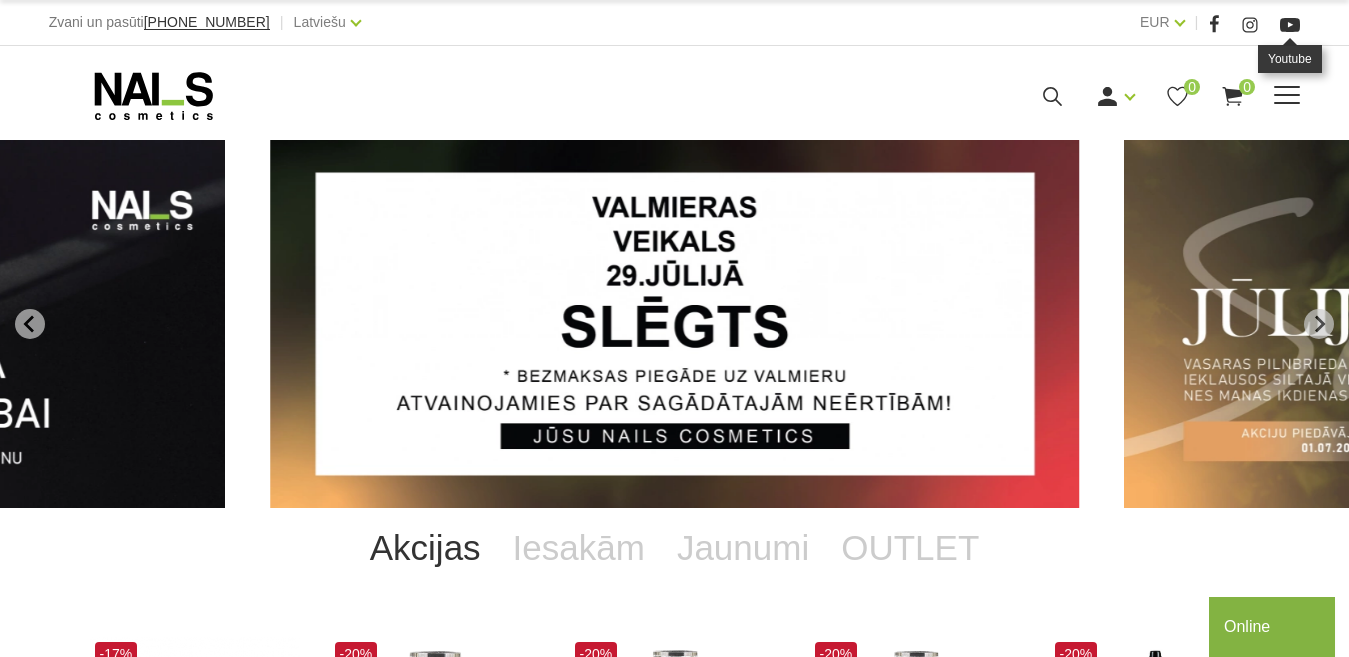 click 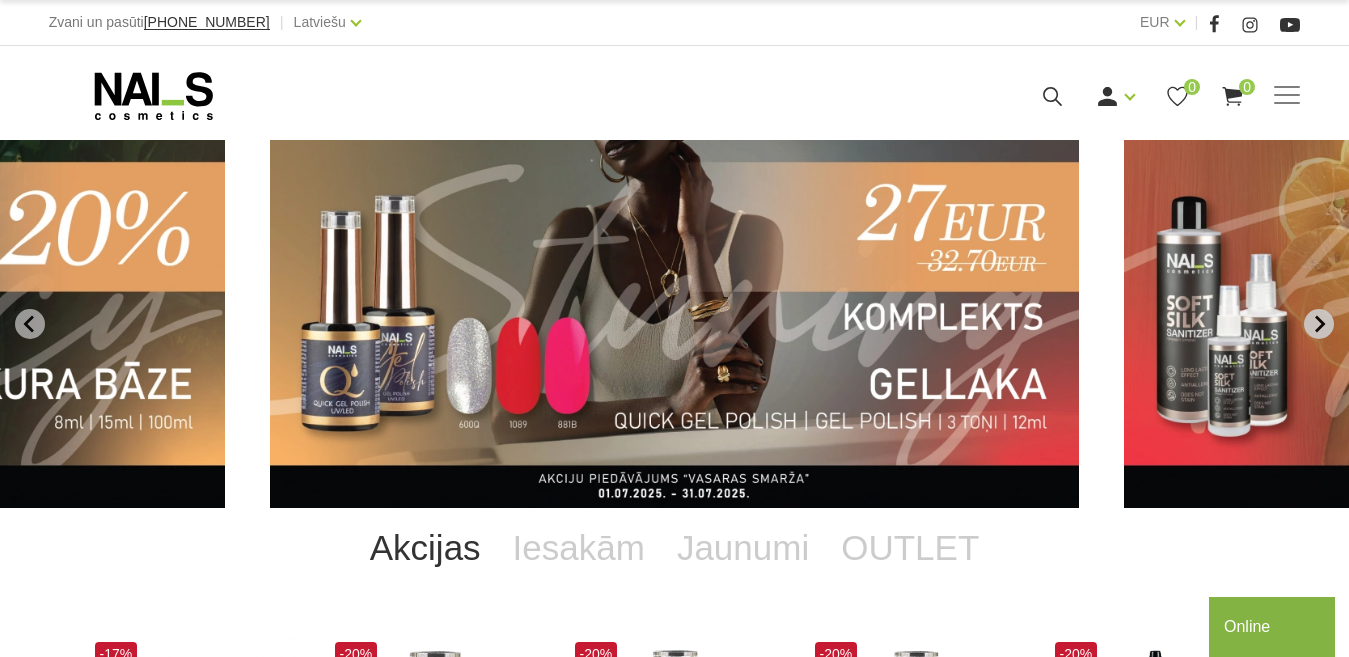 click 